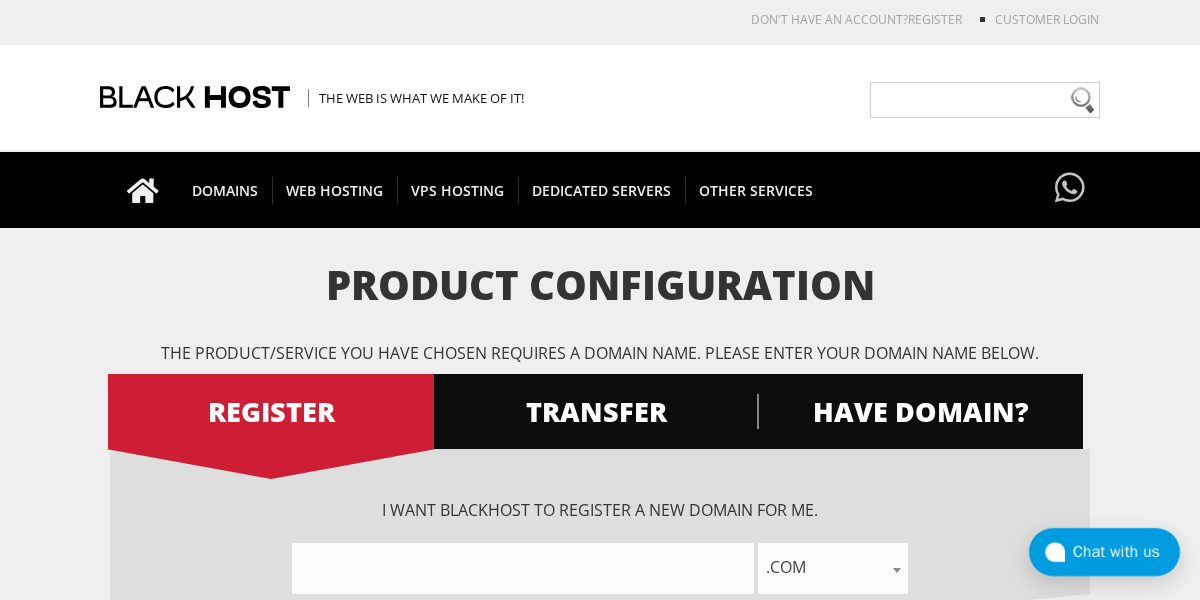 scroll, scrollTop: 470, scrollLeft: 0, axis: vertical 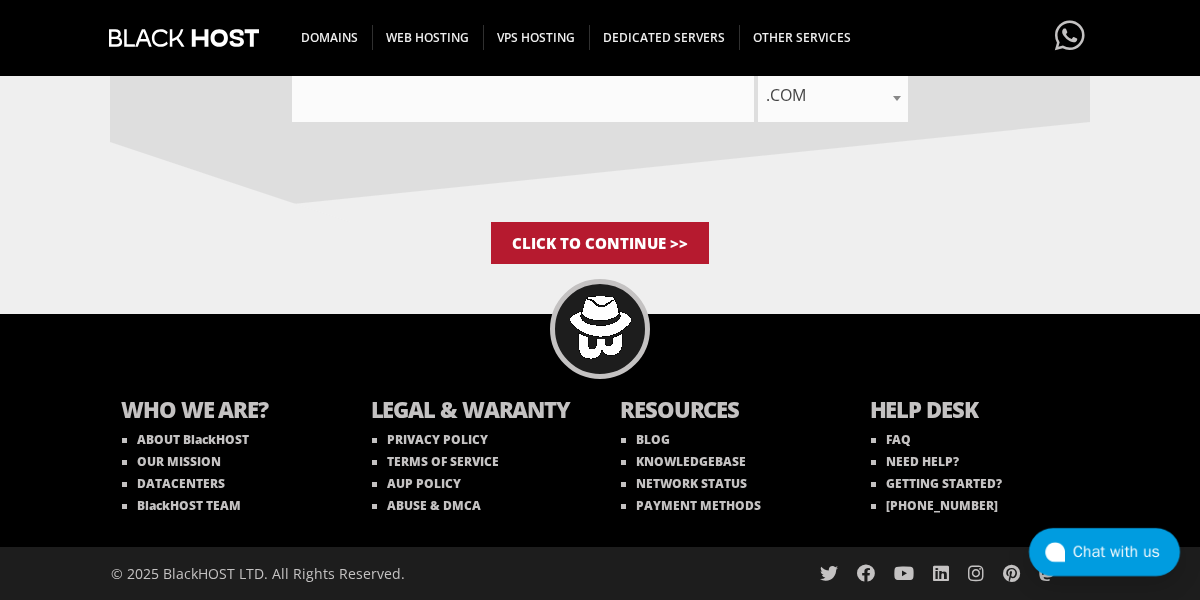 click on "Click to Continue >>" at bounding box center [600, 243] 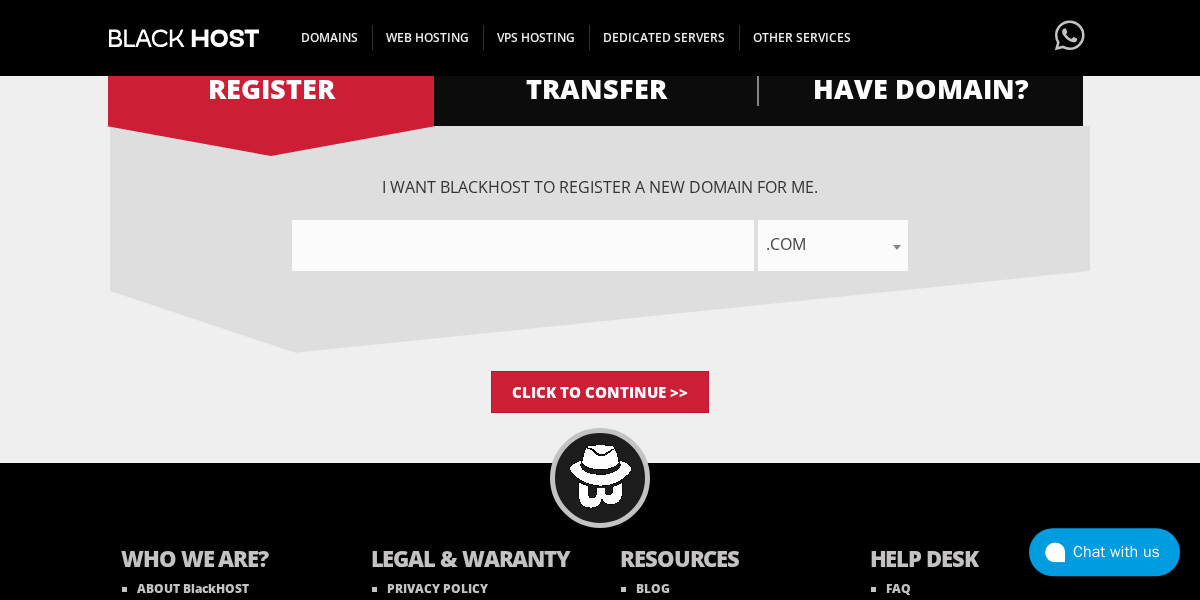 scroll, scrollTop: 333, scrollLeft: 0, axis: vertical 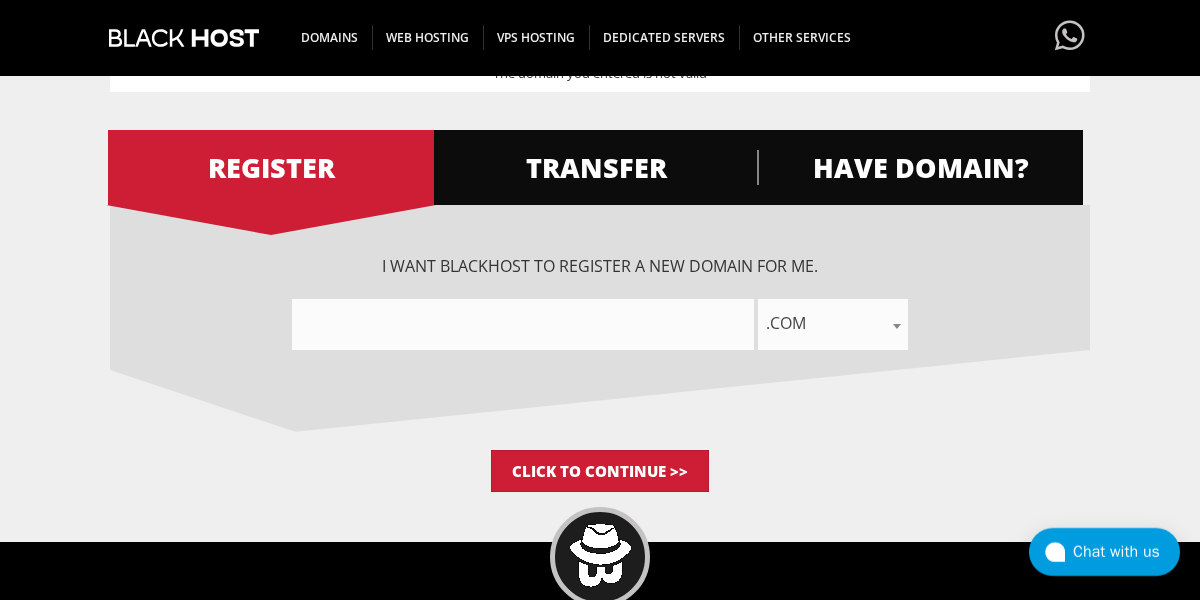 click on ".com" at bounding box center [833, 323] 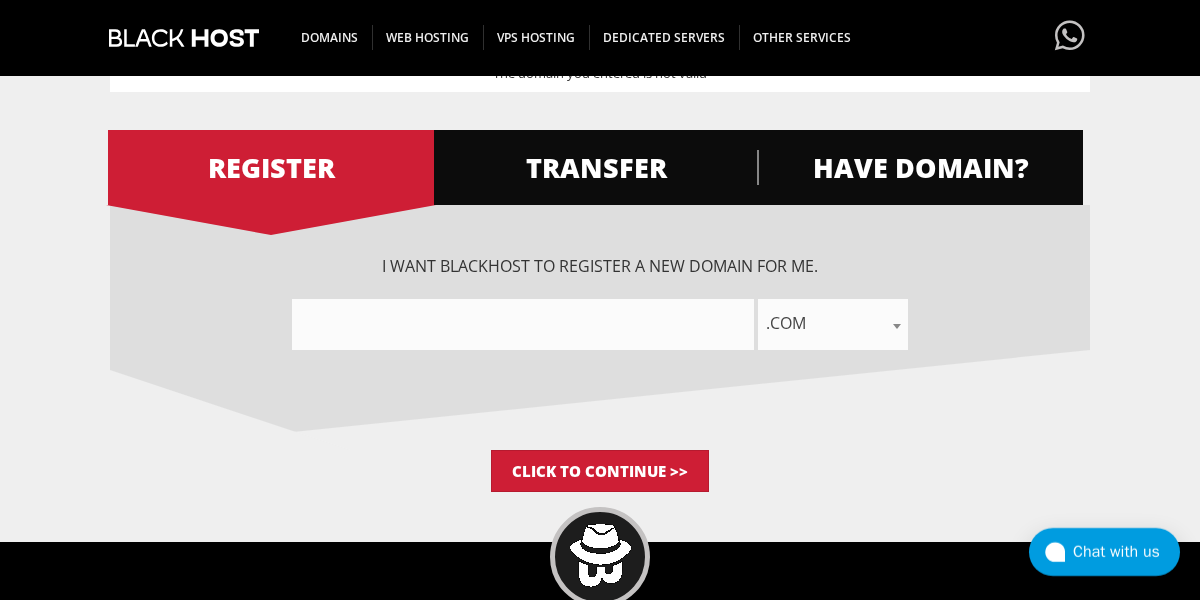 click on ".com" at bounding box center (833, 323) 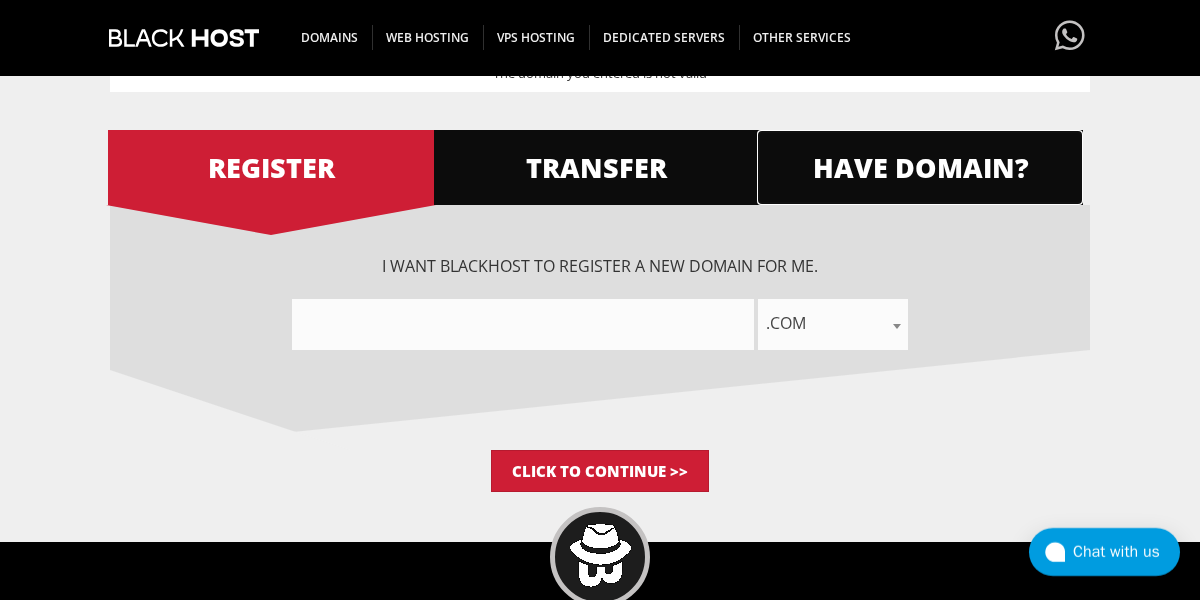 click on "HAVE DOMAIN?" at bounding box center (920, 167) 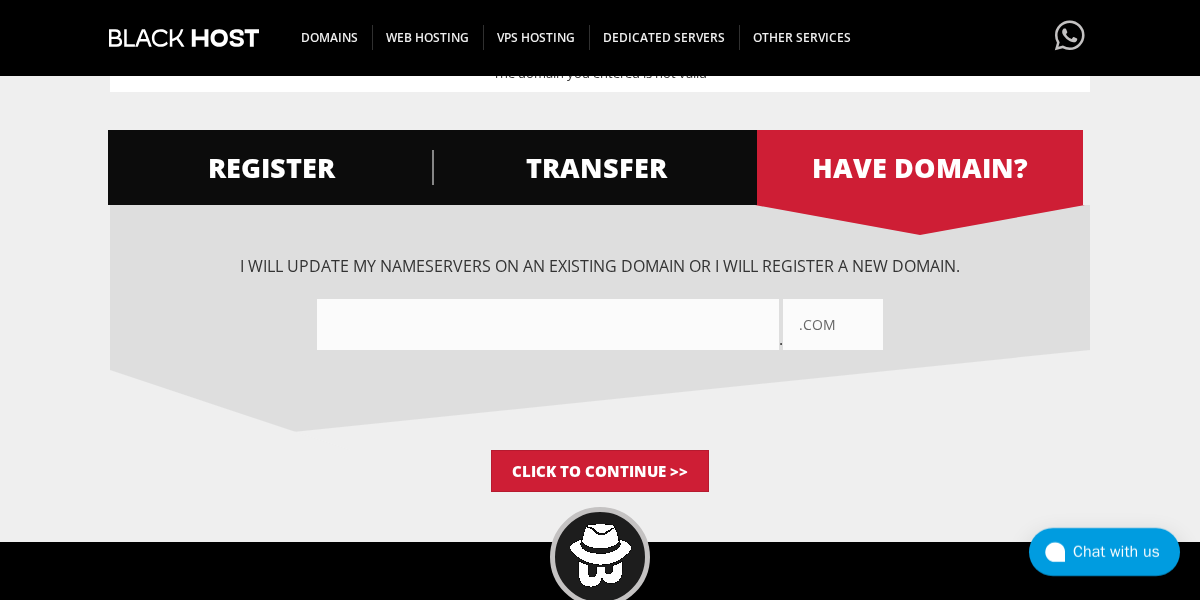 click at bounding box center (548, 324) 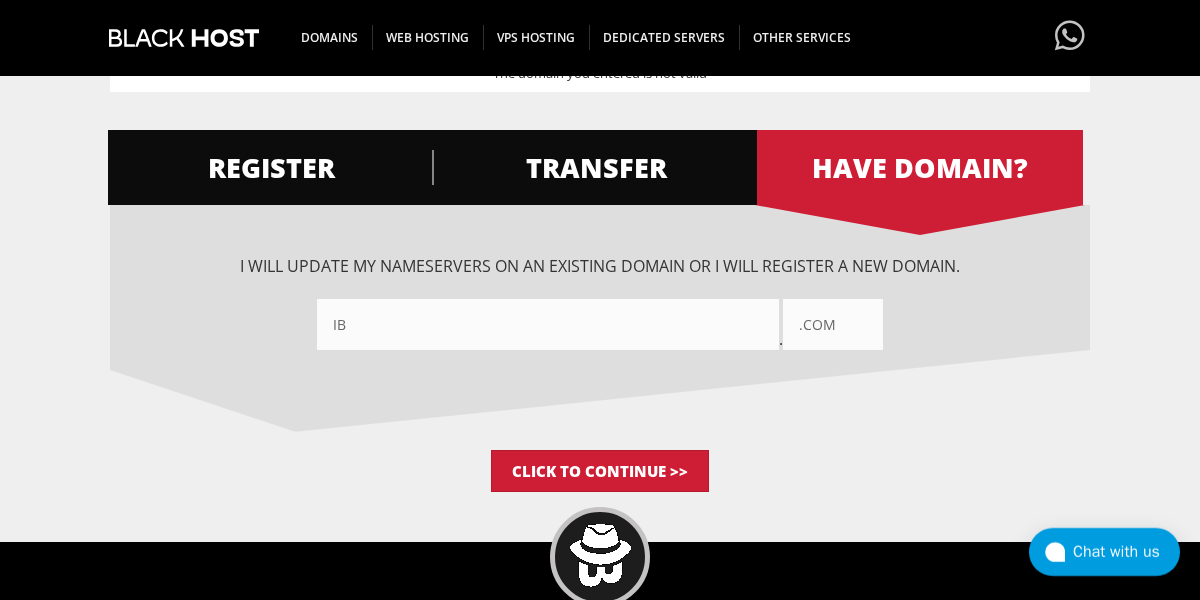 type on "i" 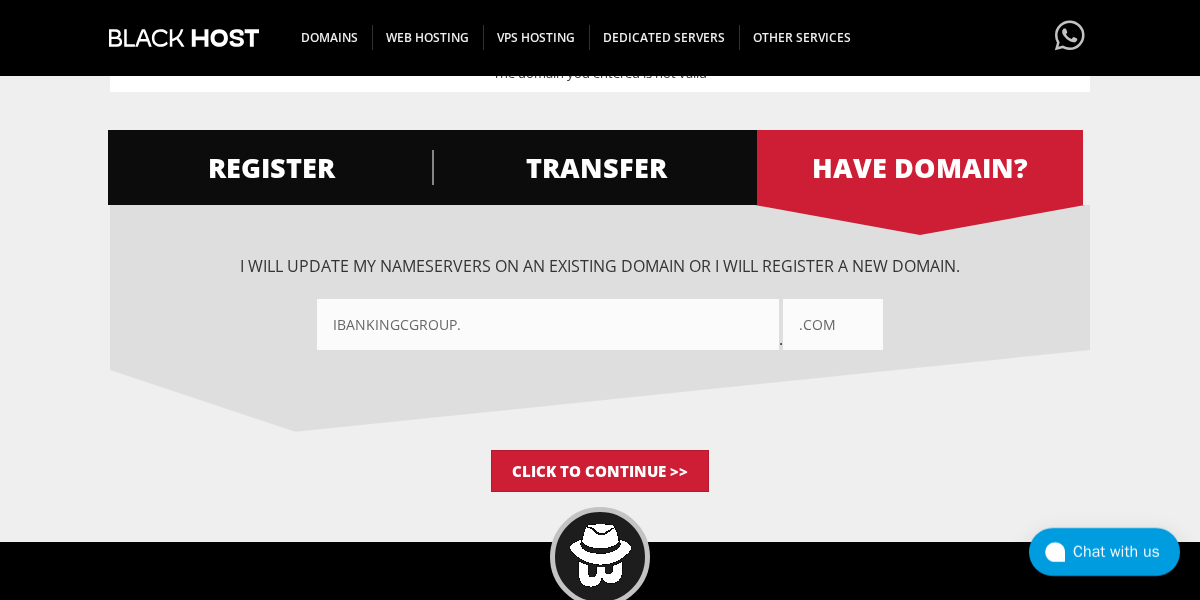 type on "ibankingcgroup" 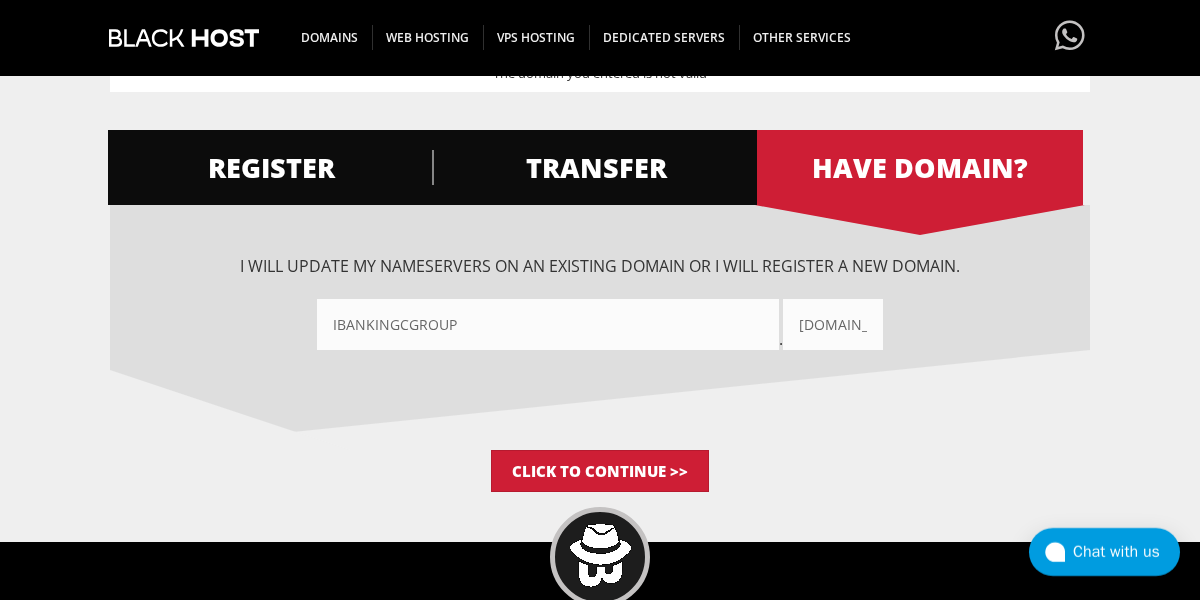 type on ".com" 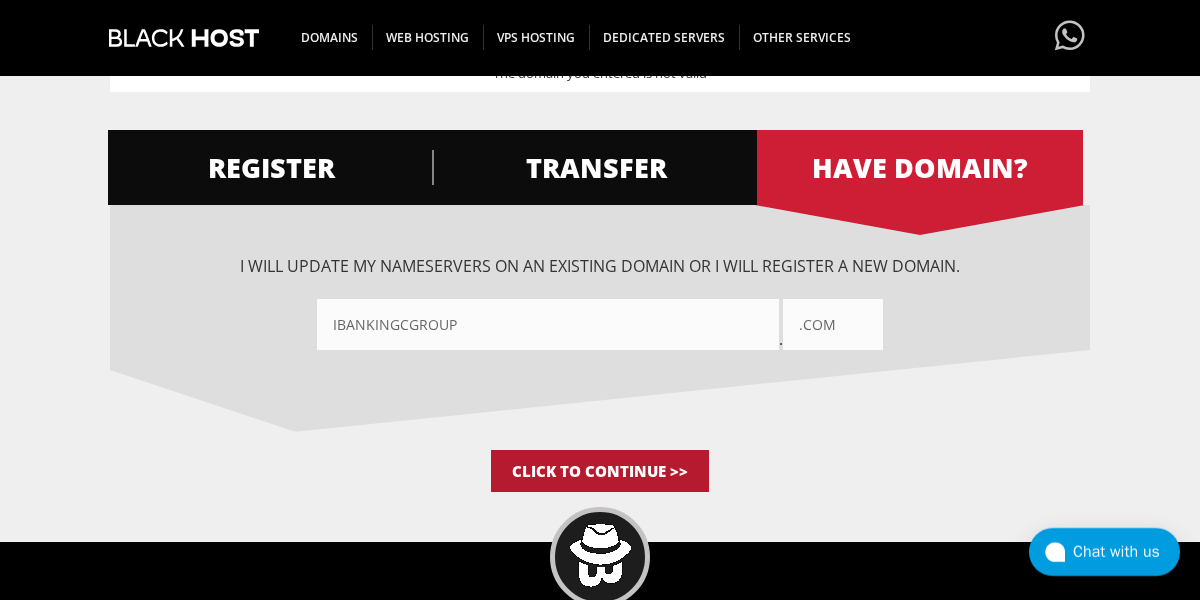 click on "Click to Continue >>" at bounding box center (600, 471) 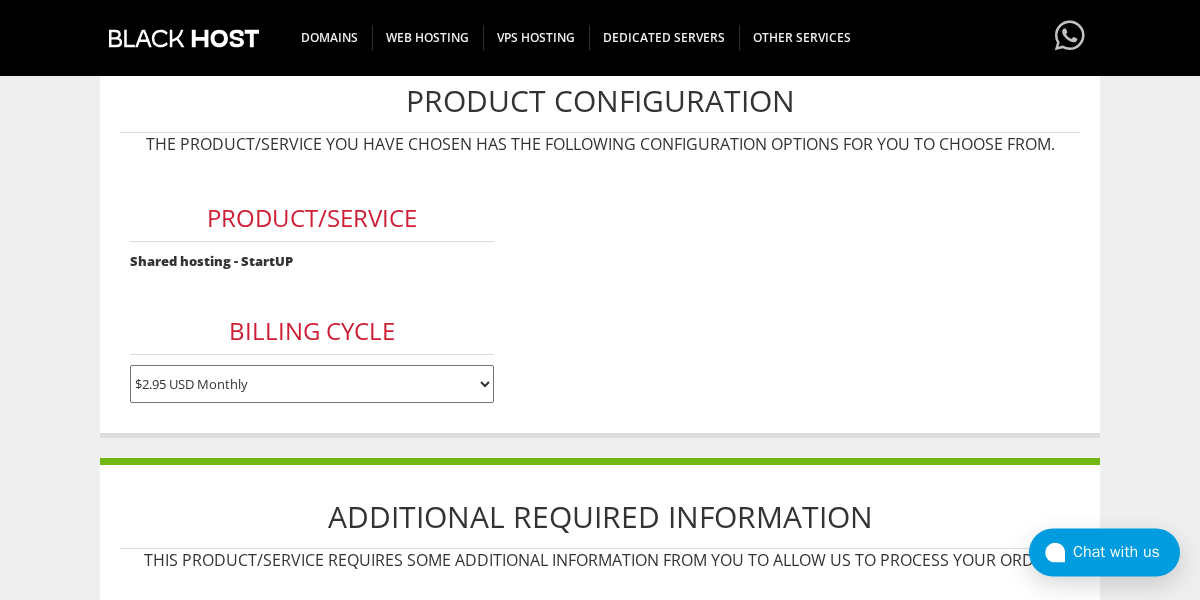 scroll, scrollTop: 228, scrollLeft: 0, axis: vertical 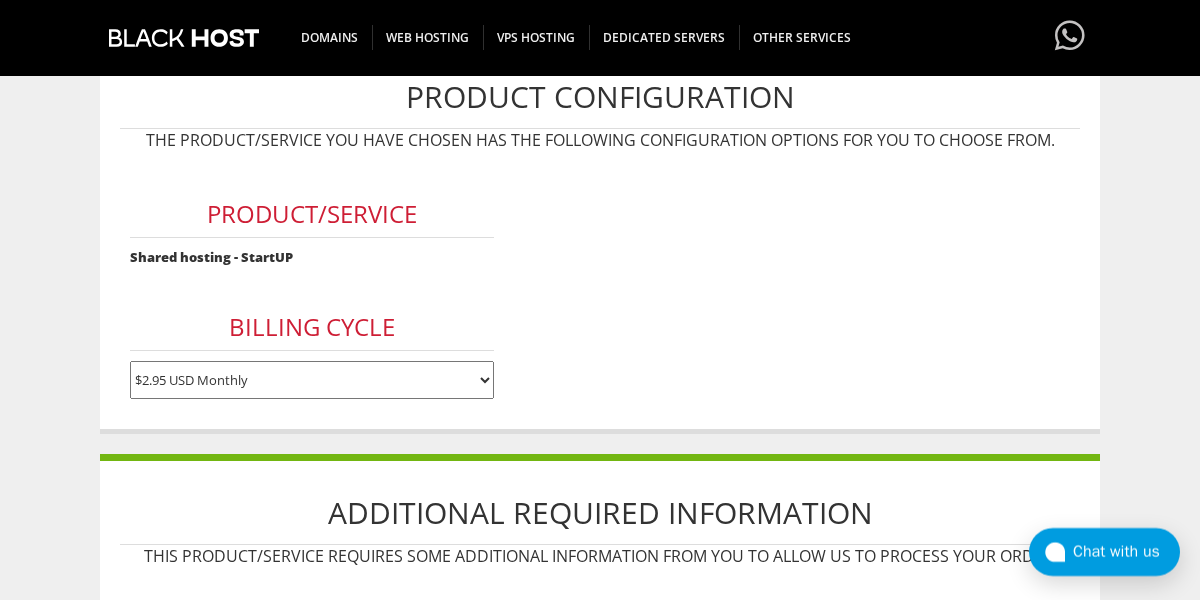 click on "$2.95 USD Monthly 																					 $29.95 USD Annually 							 $59.90 USD Biennially" at bounding box center (312, 380) 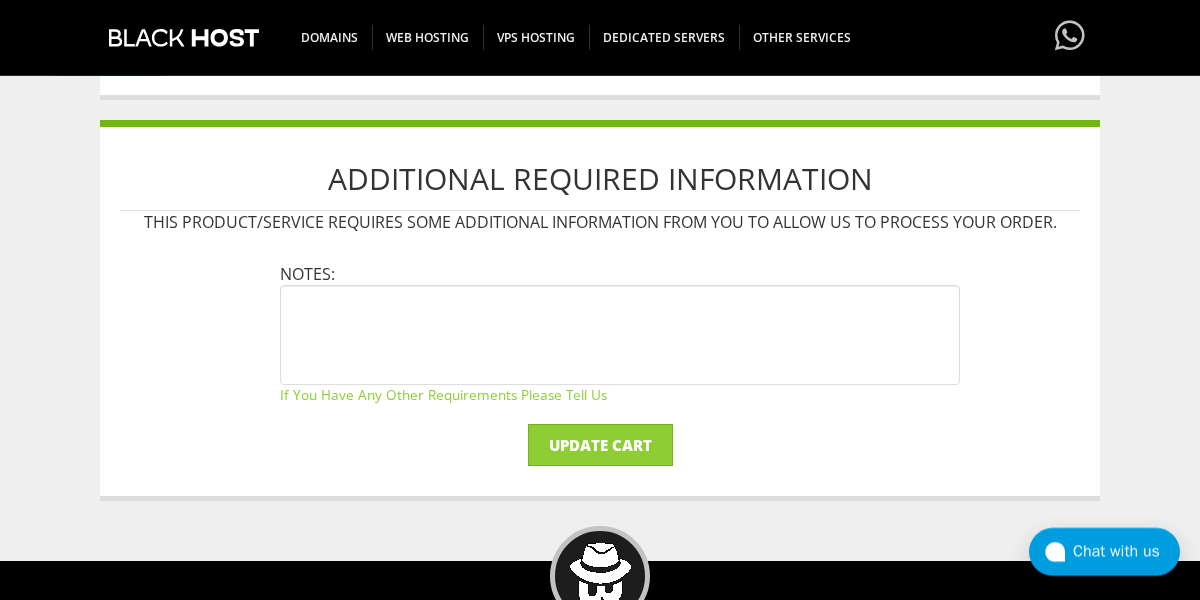scroll, scrollTop: 581, scrollLeft: 0, axis: vertical 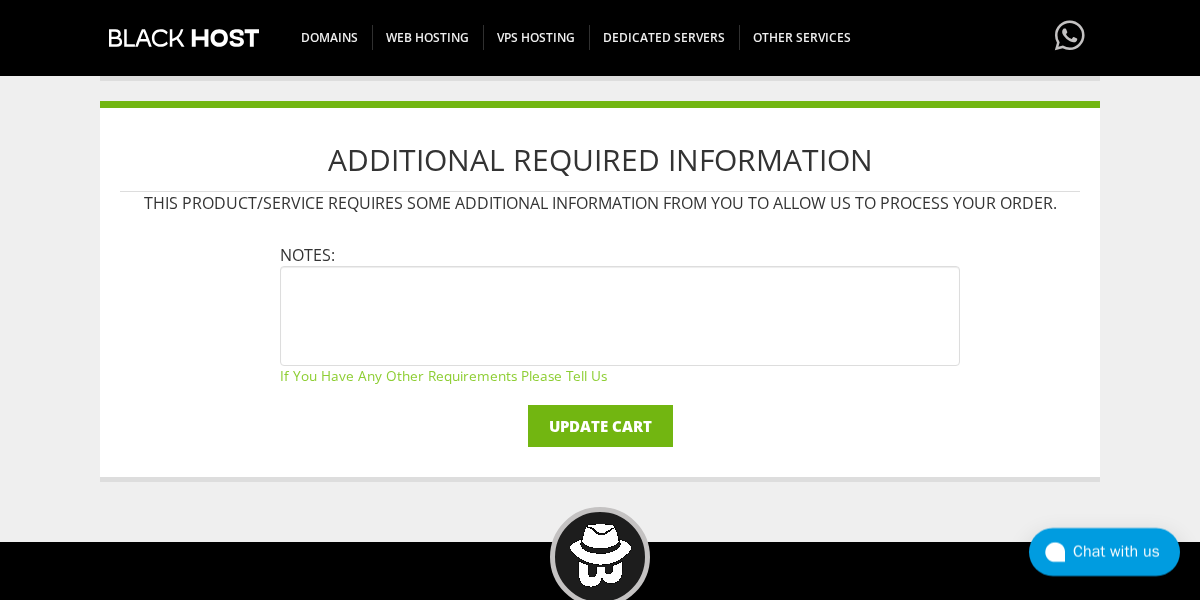 click on "Update Cart" at bounding box center [600, 426] 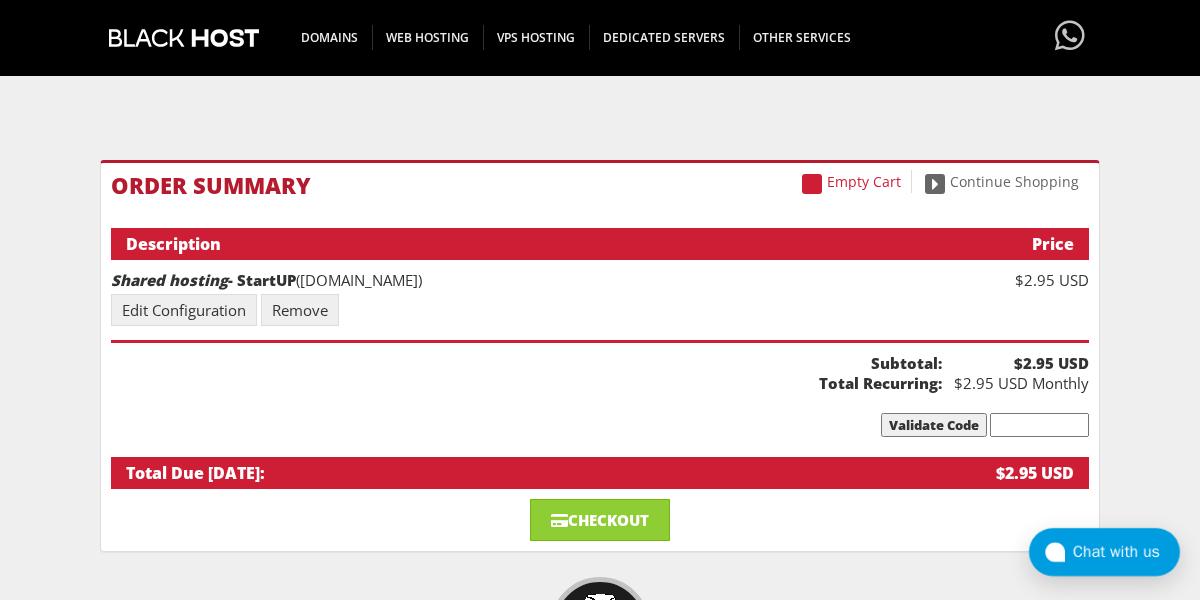 scroll, scrollTop: 228, scrollLeft: 0, axis: vertical 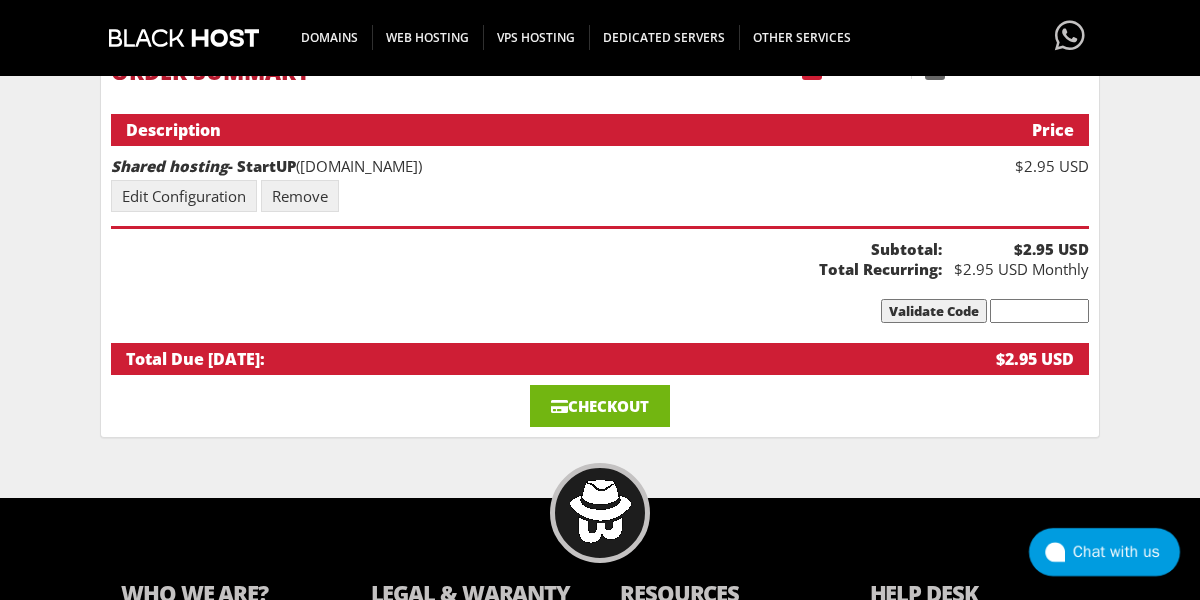 click on "Checkout" at bounding box center (600, 406) 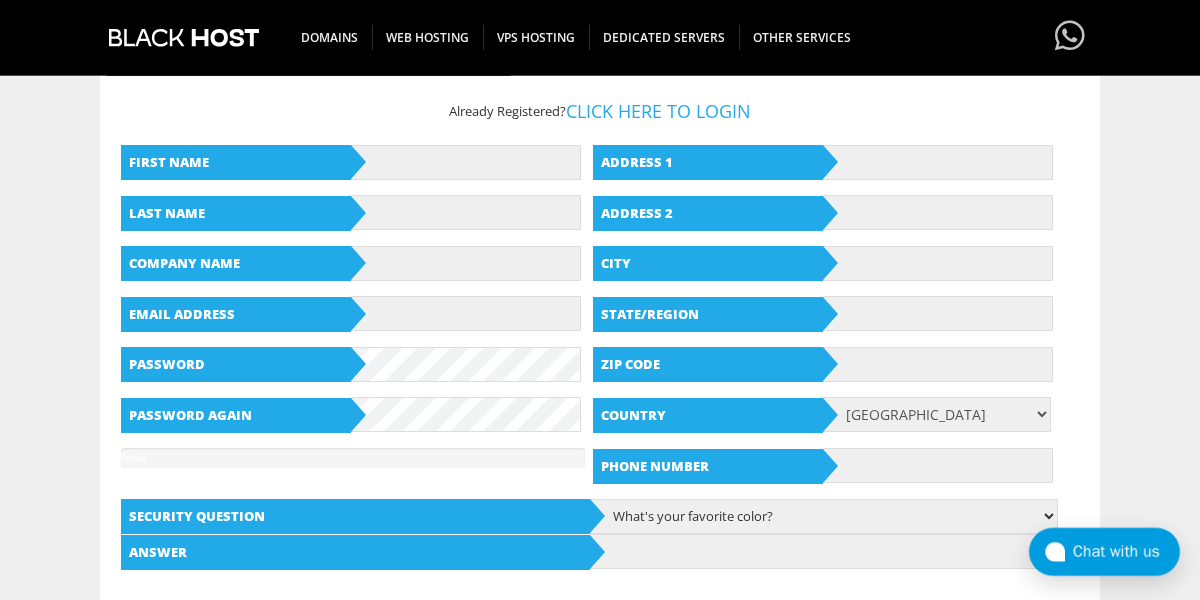 scroll, scrollTop: 342, scrollLeft: 0, axis: vertical 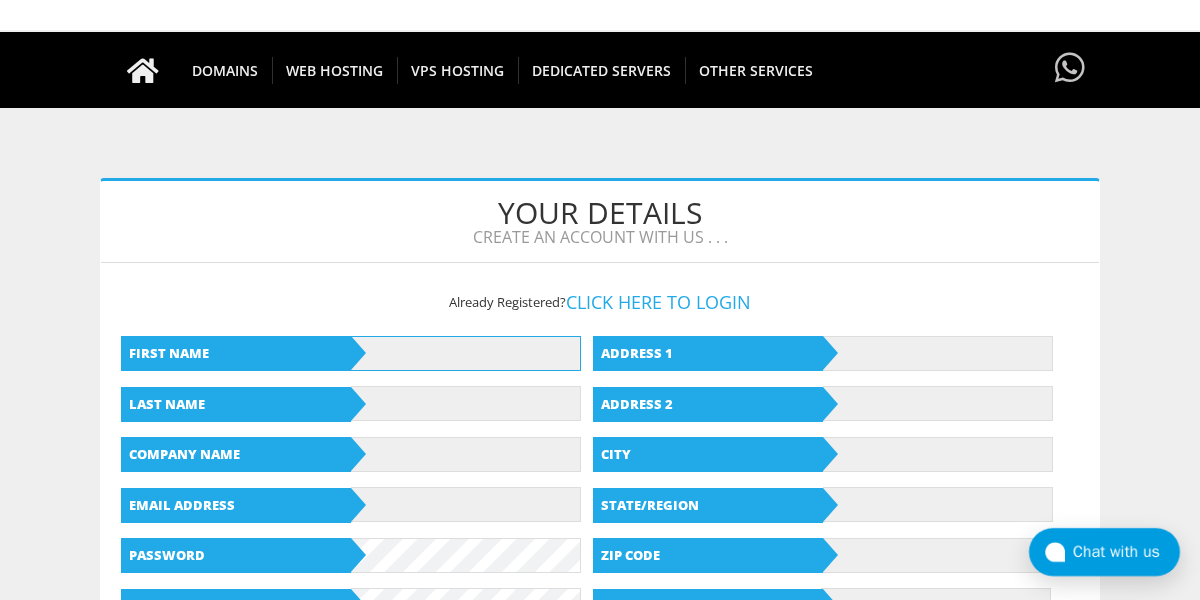 click at bounding box center (466, 353) 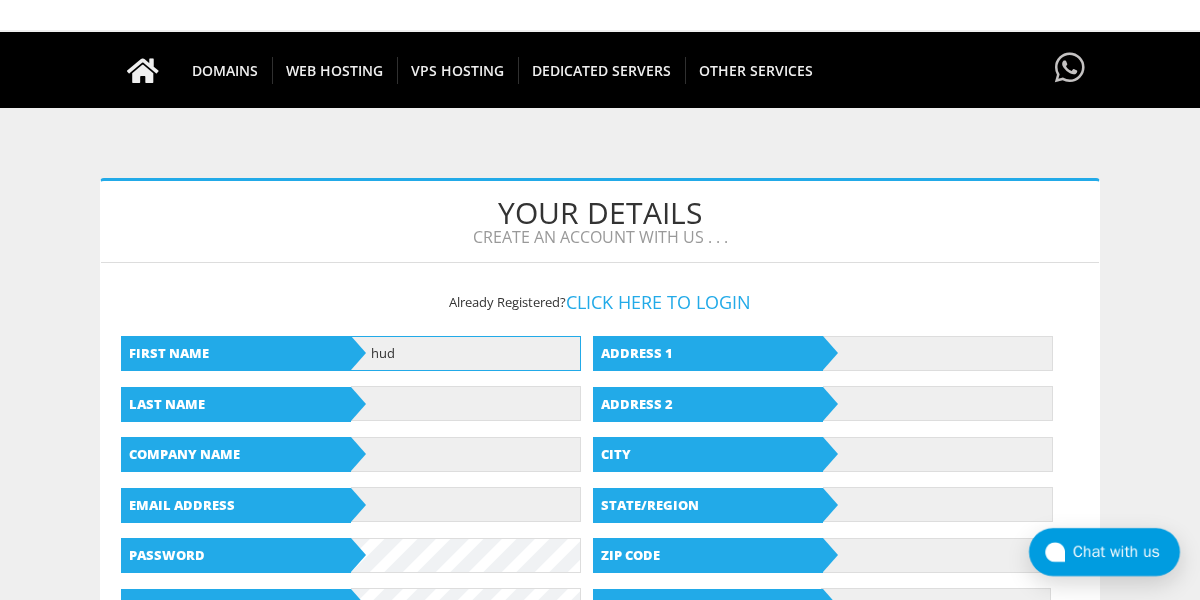 type on "hud" 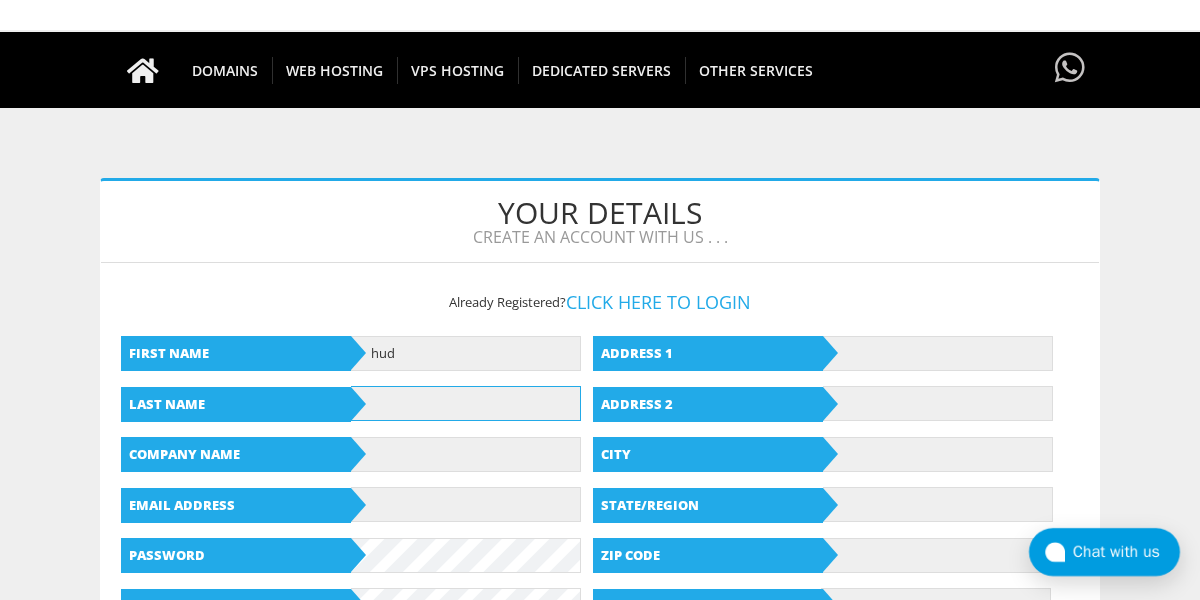 click at bounding box center (466, 403) 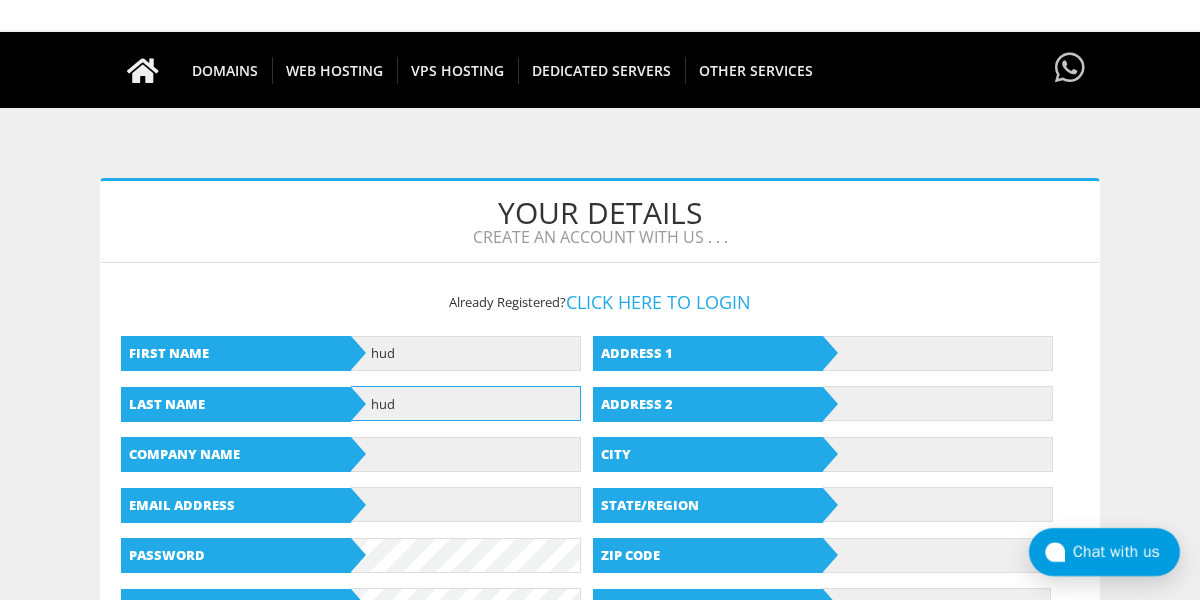 type on "hud" 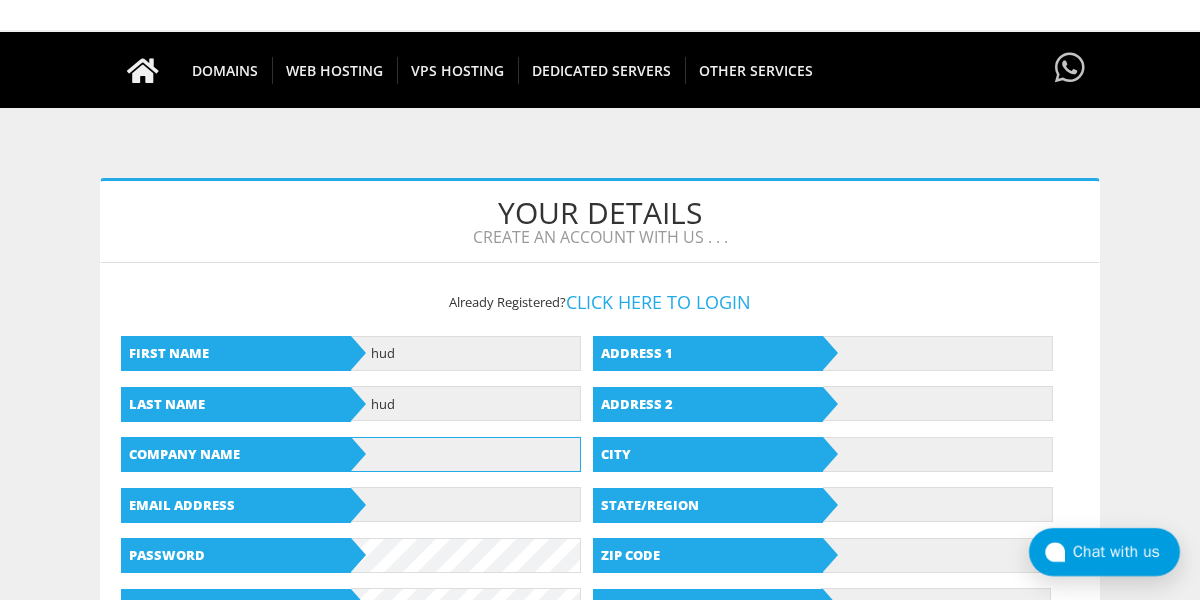 click at bounding box center [466, 454] 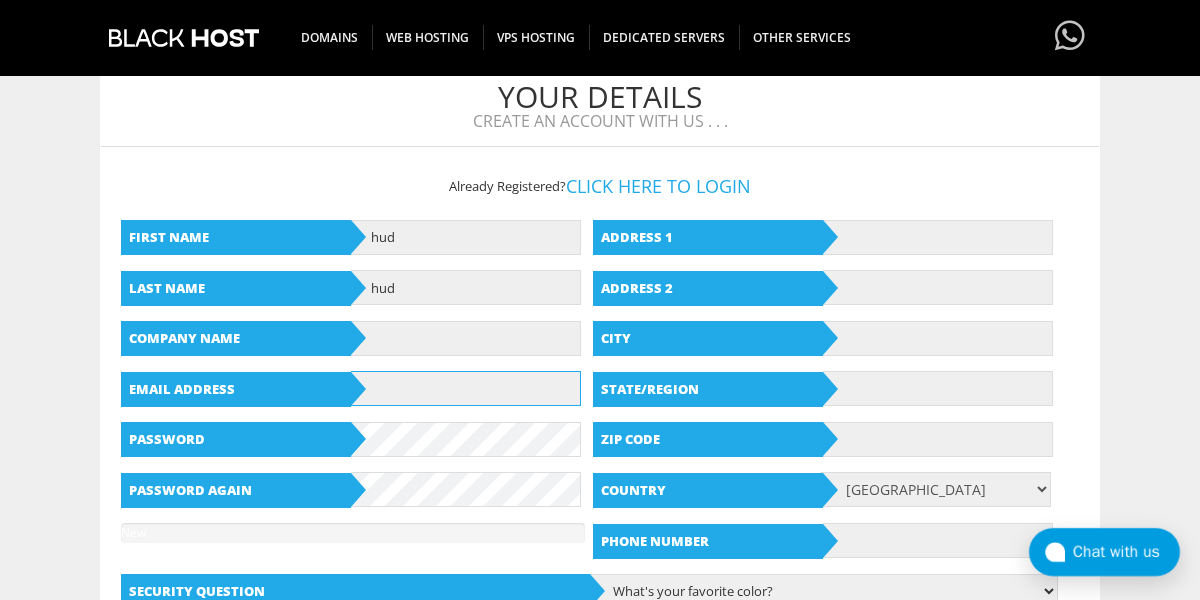 click at bounding box center (466, 388) 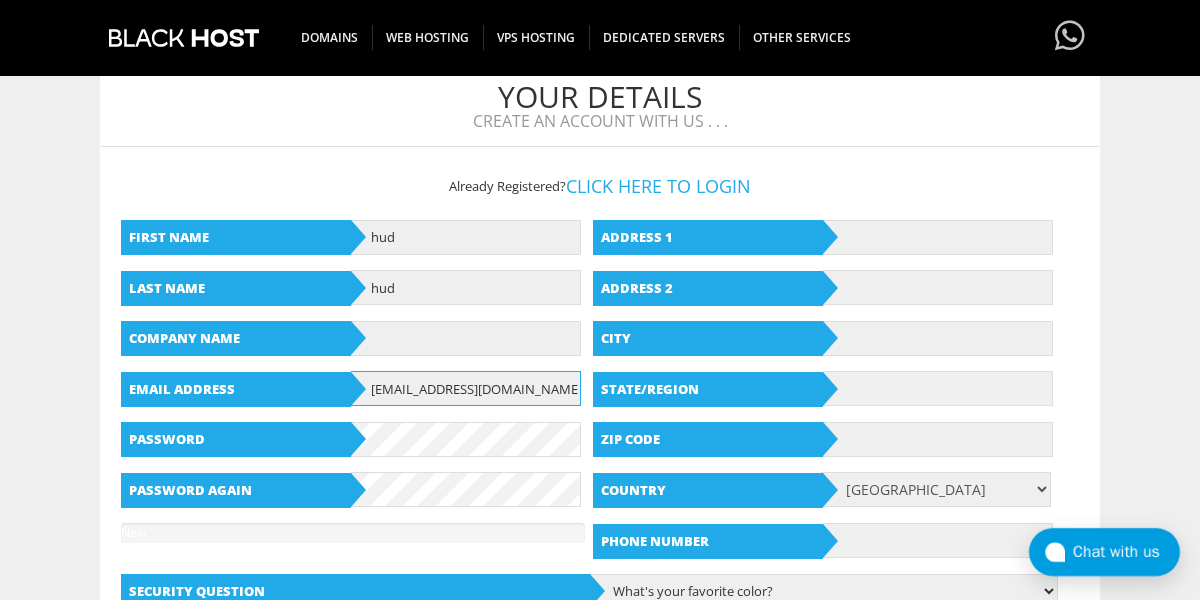type on "hudhuditsolutions@gmail.com" 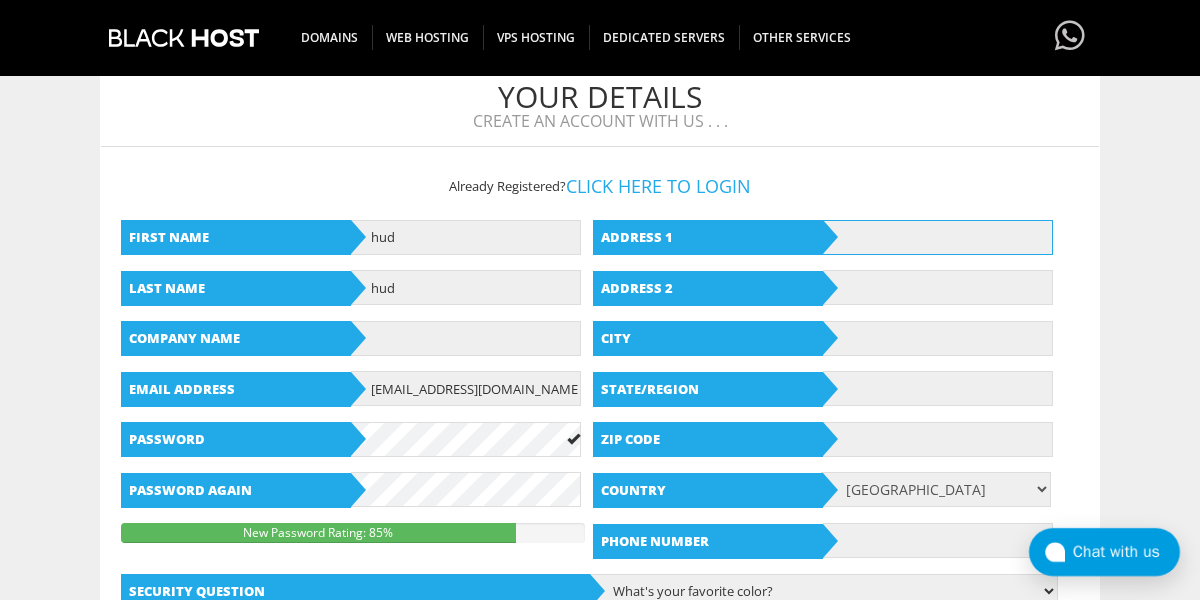 click at bounding box center (938, 237) 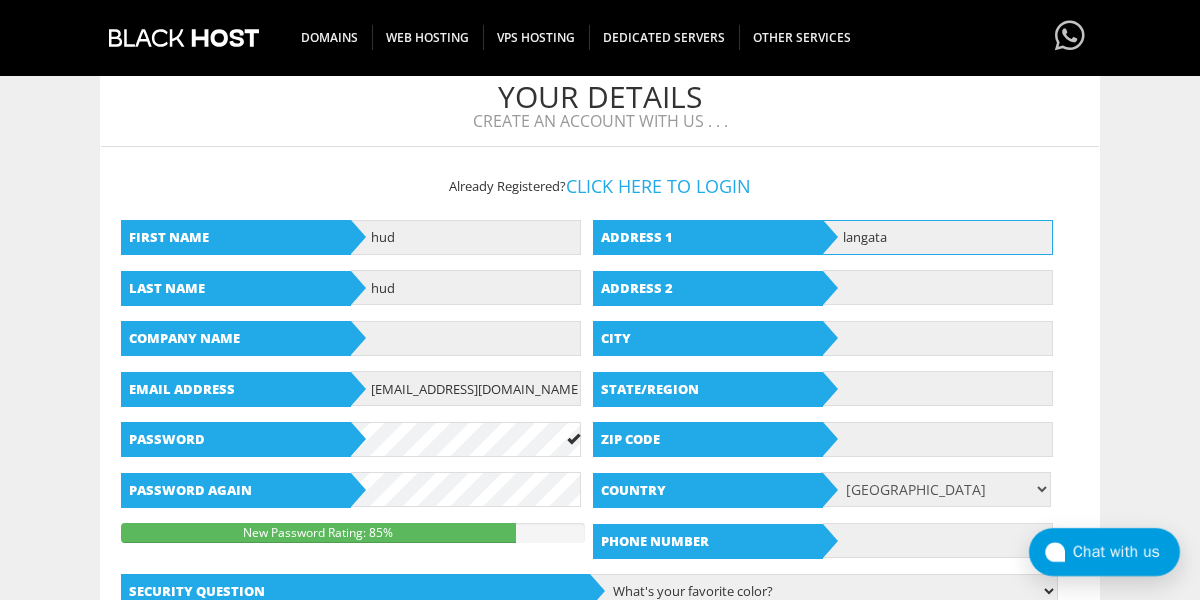 type on "langata" 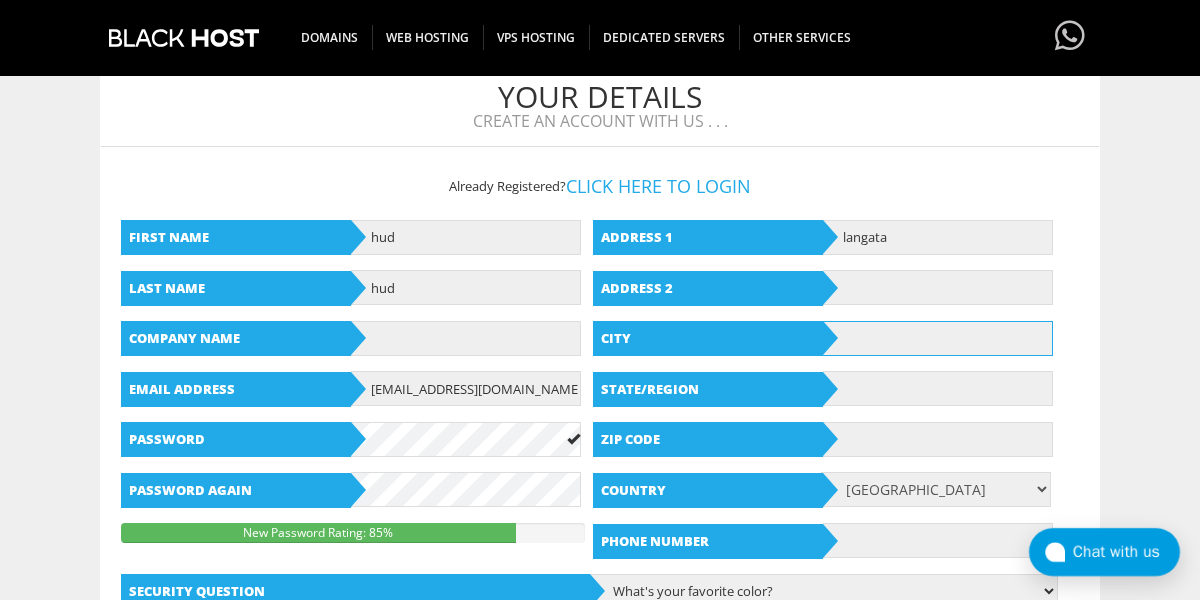 click at bounding box center (938, 338) 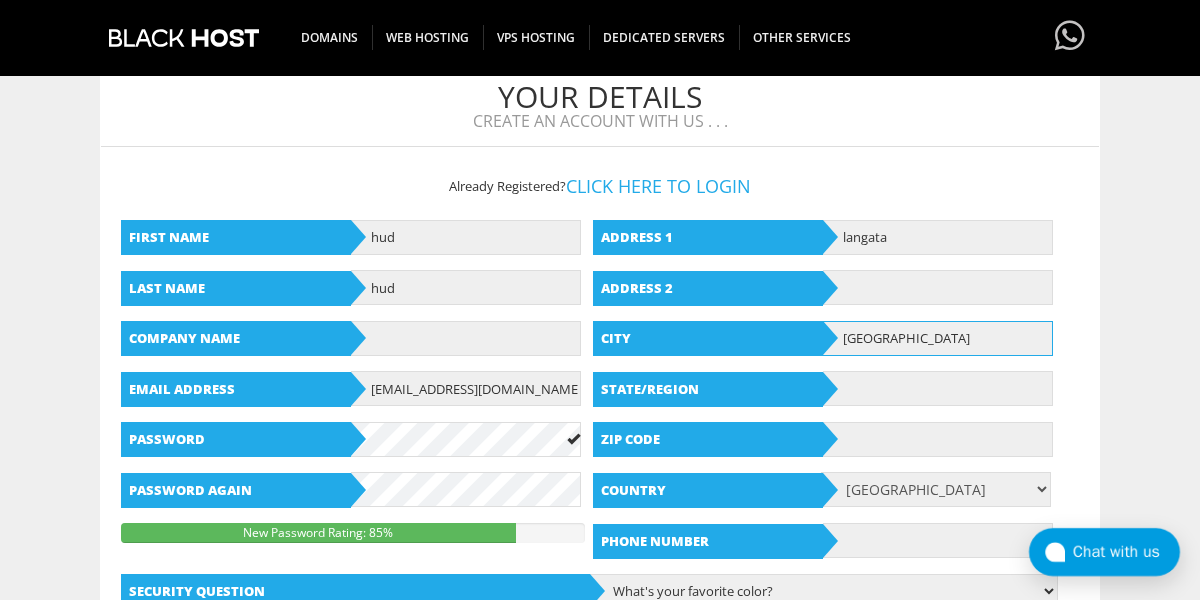 type on "Nairobi" 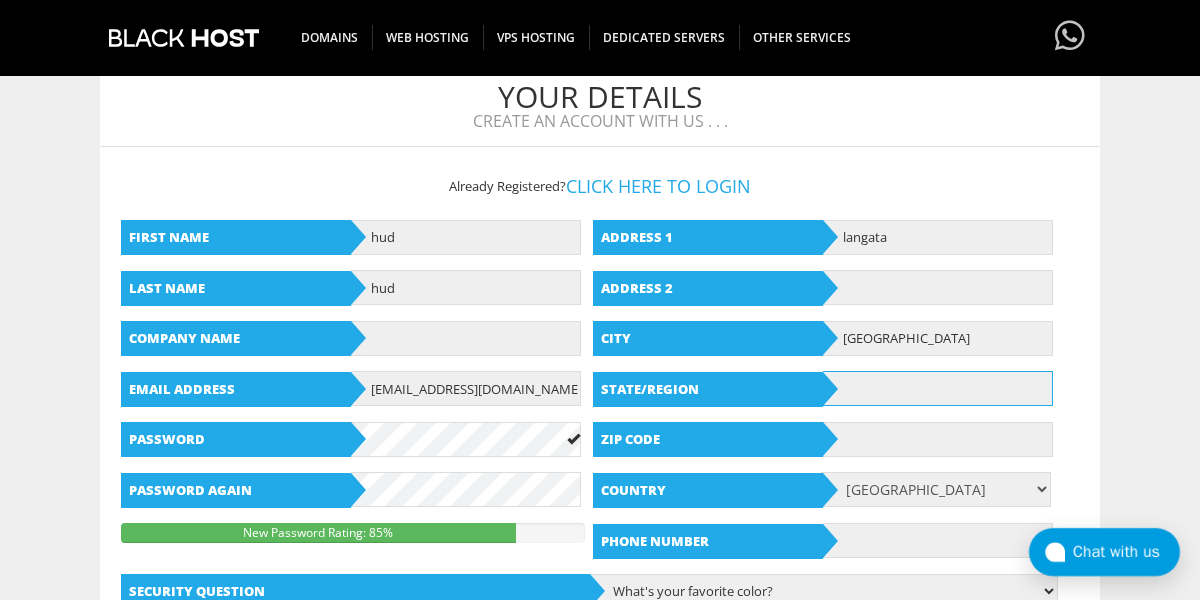 click at bounding box center (938, 388) 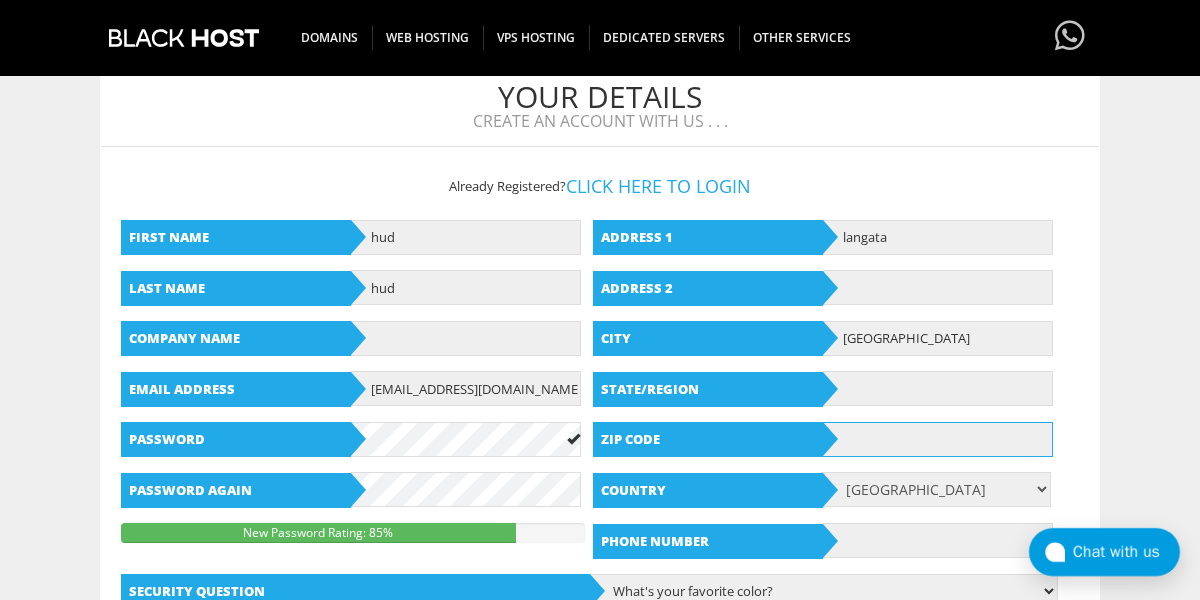 click at bounding box center [938, 439] 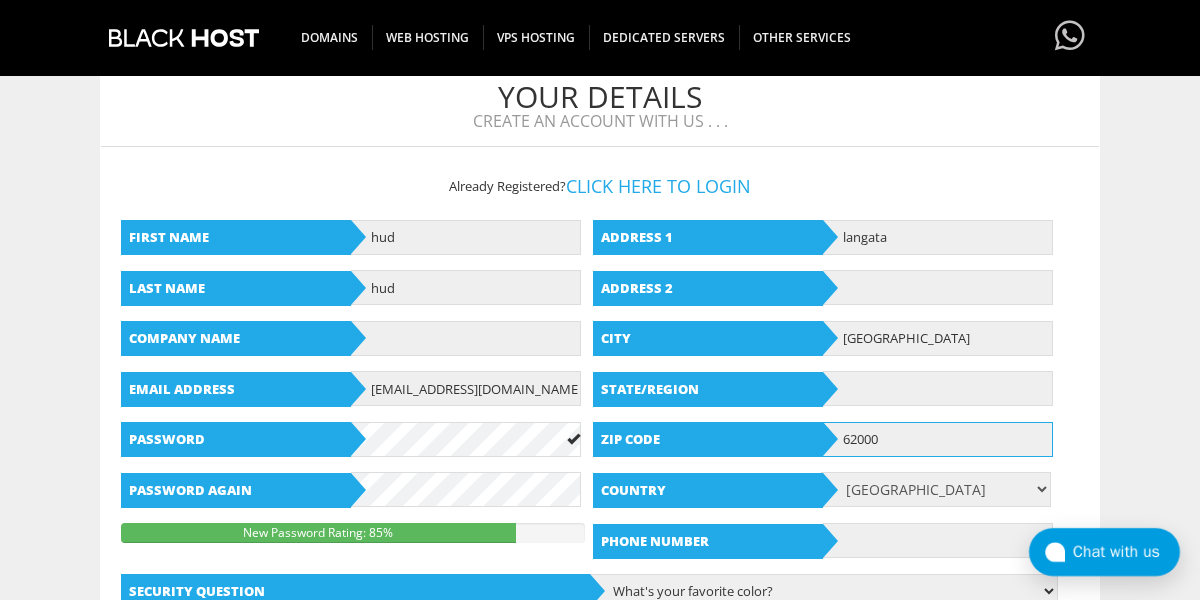type on "62000" 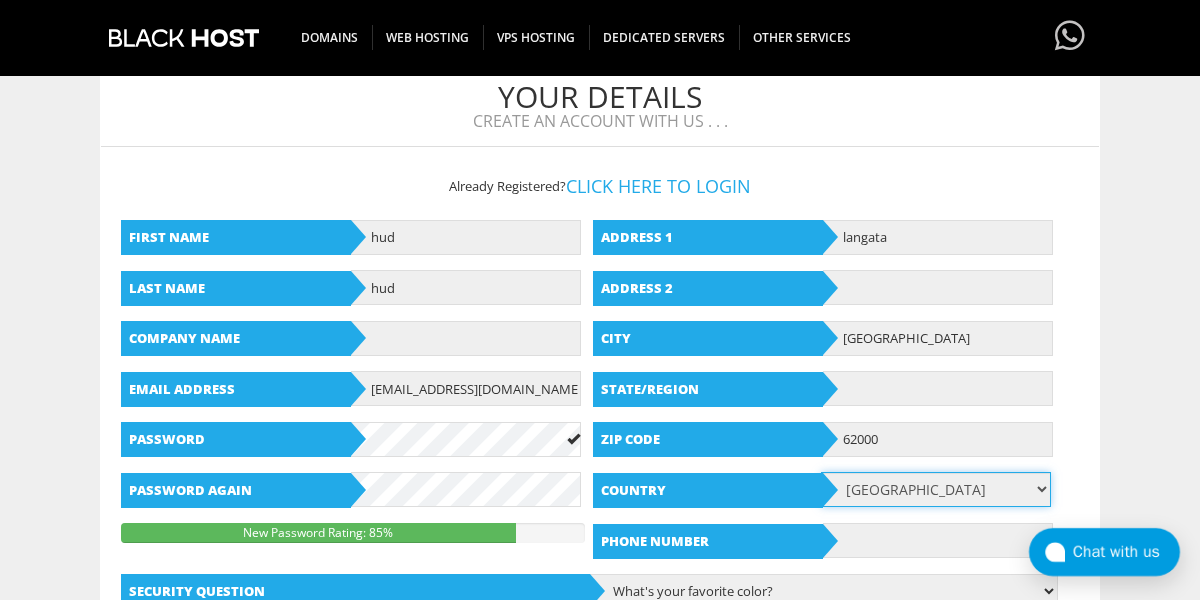 click on "Afghanistan Aland Islands Albania Algeria American Samoa Andorra Angola Anguilla Antarctica Antigua And Barbuda Argentina Armenia Aruba Australia Austria Azerbaijan Bahamas Bahrain Bangladesh Barbados Belarus Belgium Belize Benin Bermuda Bhutan Bolivia Bosnia And Herzegovina Botswana Brazil British Indian Ocean Territory Brunei Darussalam Bulgaria Burkina Faso Burundi Cambodia Cameroon Canada Cape Verde Cayman Islands Central African Republic Chad Chile China Christmas Island Cocos (Keeling) Islands Colombia Comoros Congo Congo, Democratic Republic Cook Islands Costa Rica Cote D'Ivoire Croatia Cuba Curacao Cyprus Czech Republic Denmark Djibouti Dominica Dominican Republic Ecuador Egypt El Salvador Equatorial Guinea Eritrea Estonia Ethiopia Falkland Islands (Malvinas) Faroe Islands Fiji Finland France French Guiana French Polynesia French Southern Territories Gabon Gambia Georgia Germany Ghana Gibraltar Greece Greenland Grenada Guadeloupe Guam Guatemala Guernsey Guinea Guinea-Bissau Guyana Haiti Honduras India" at bounding box center (936, 489) 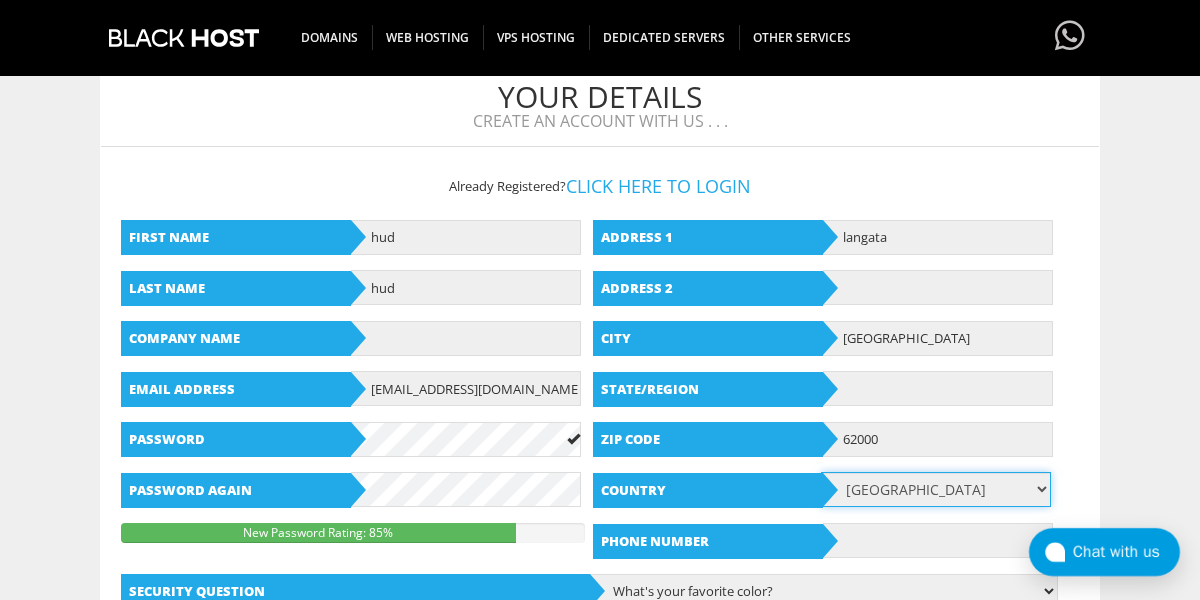 select on "KE" 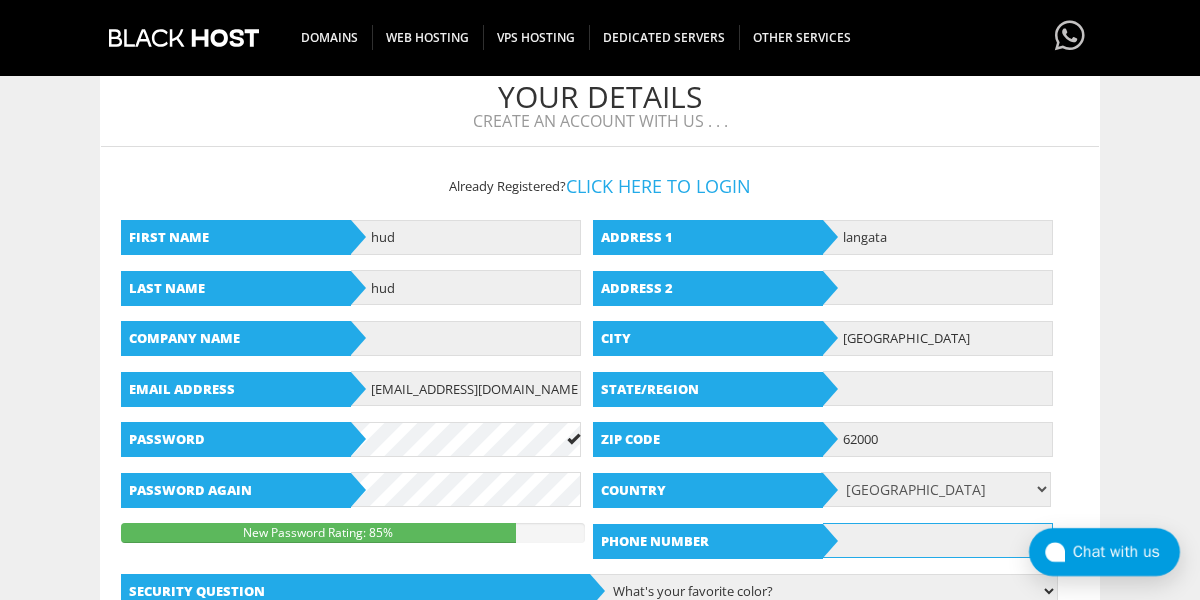 click at bounding box center (938, 540) 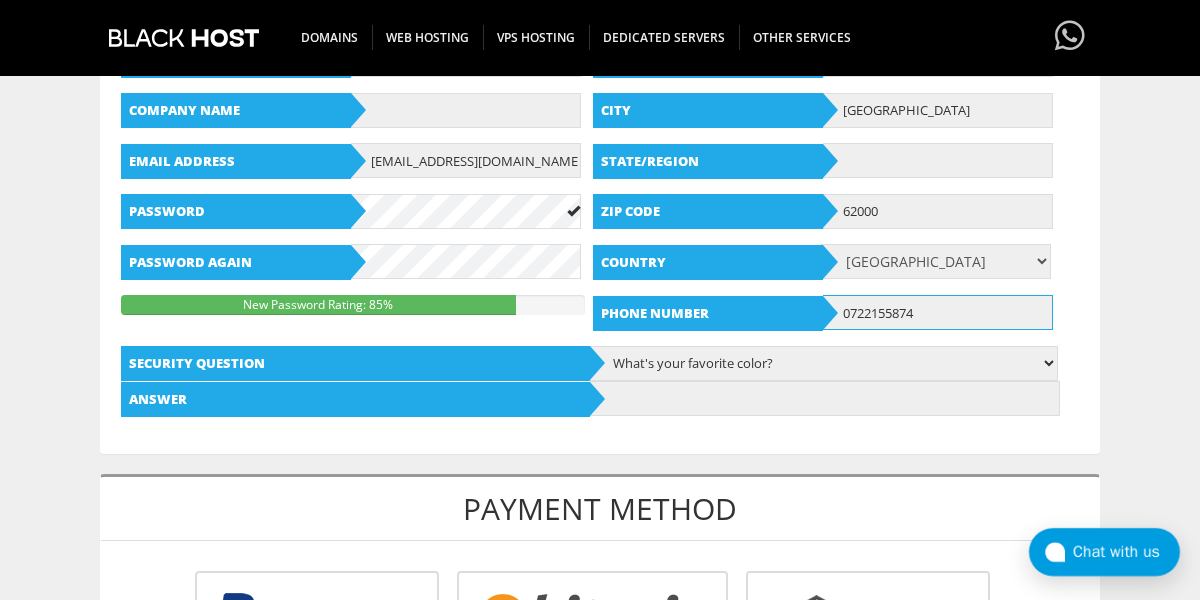 scroll, scrollTop: 576, scrollLeft: 0, axis: vertical 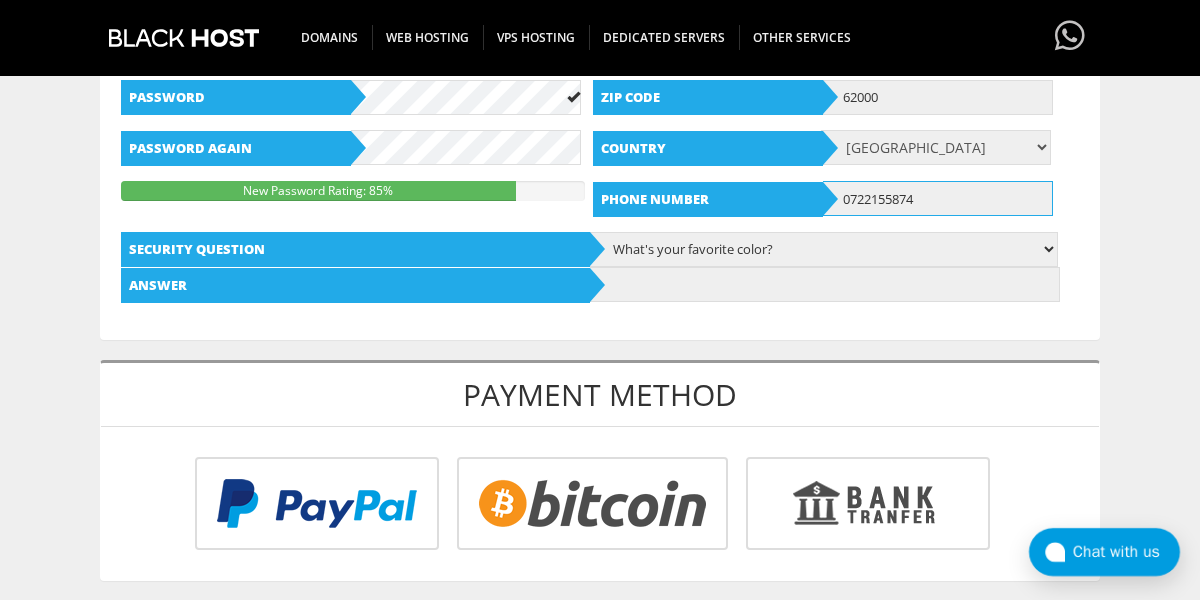type on "0722155874" 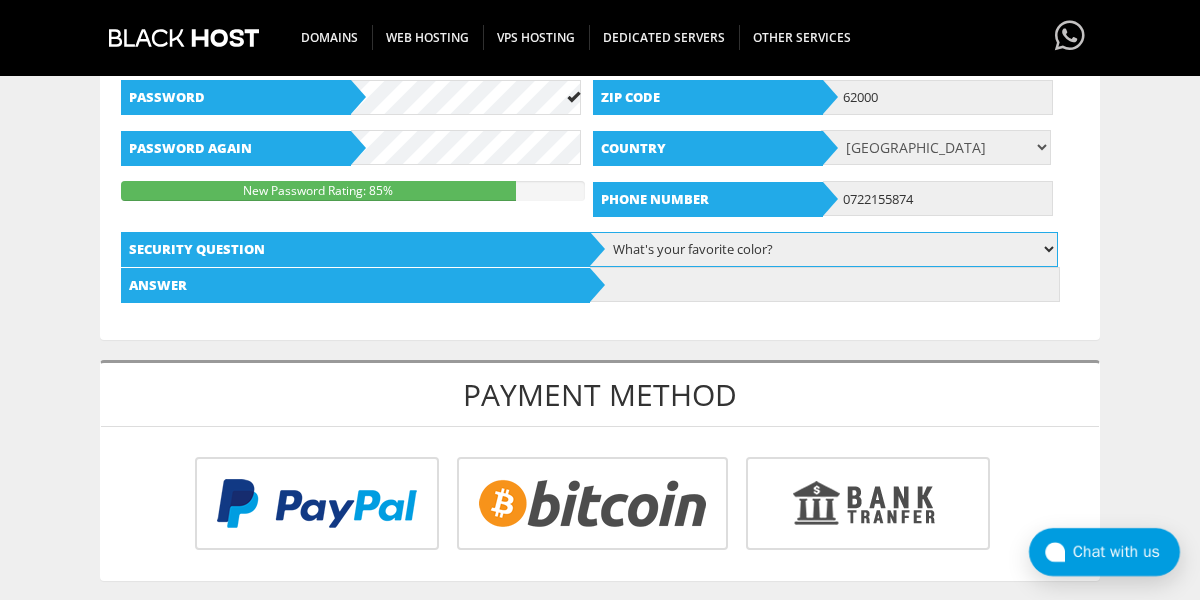 click on "What's your favorite color?
What is the first name of the person you first kissed?
Dave would you like to play chess?
Hash, hash baby?
Where am I?
Who are you?
What is your Secret Question Answer?" at bounding box center [822, 249] 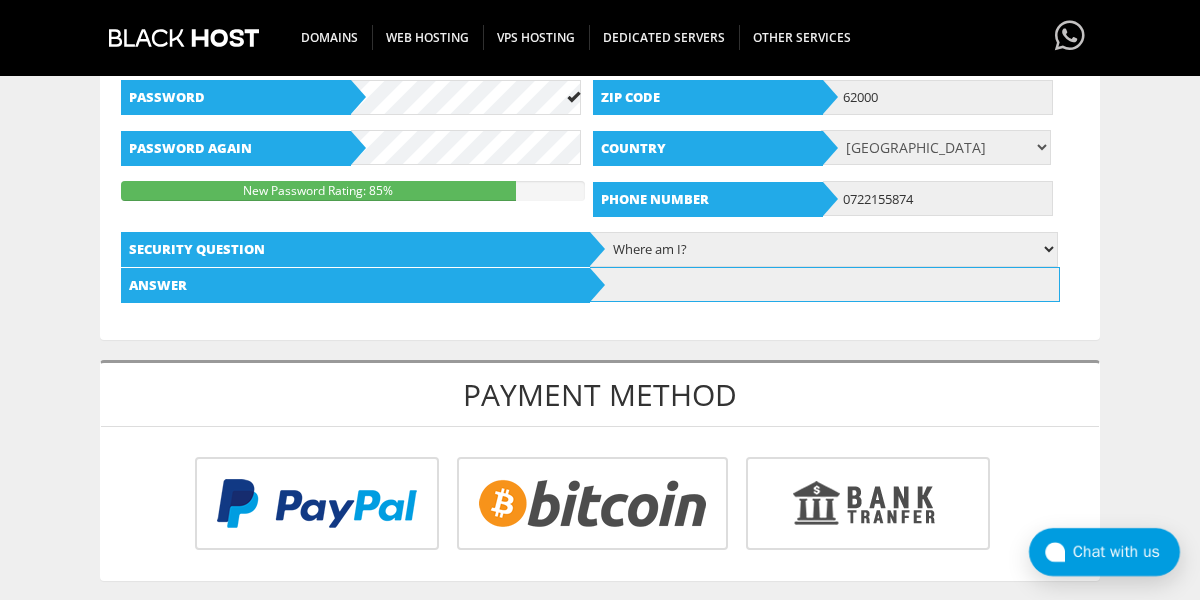 click at bounding box center (824, 284) 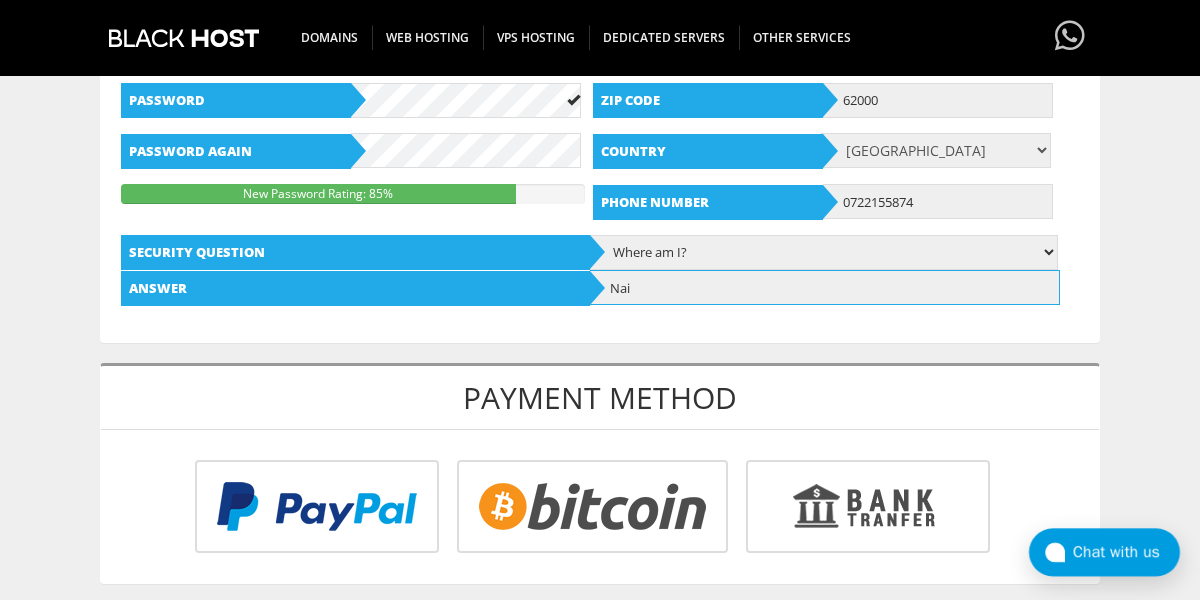 scroll, scrollTop: 576, scrollLeft: 0, axis: vertical 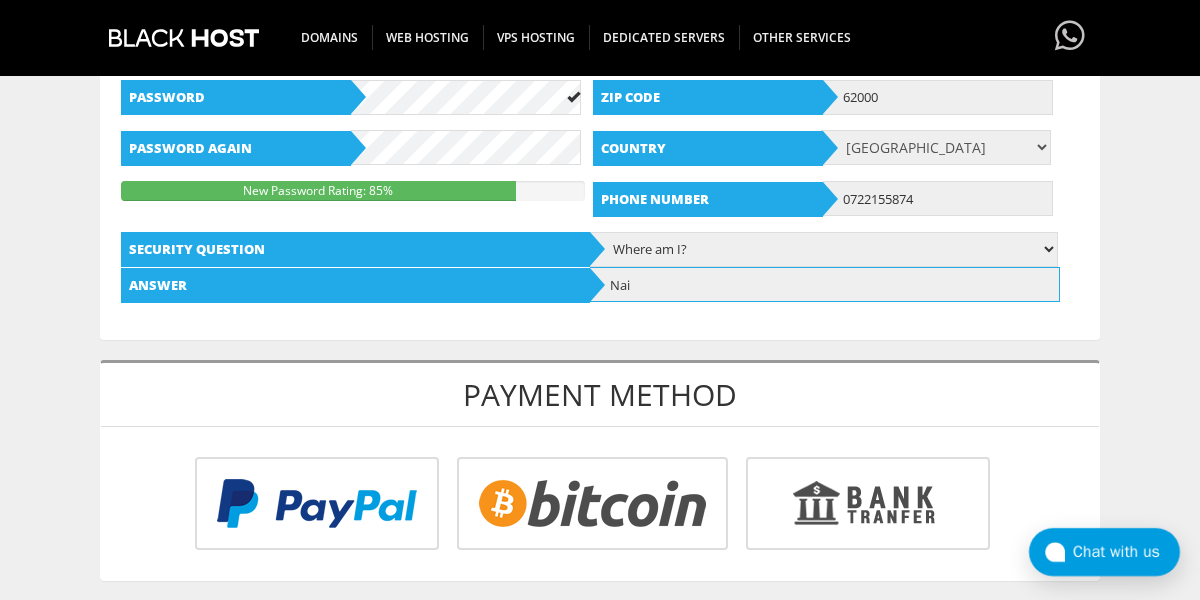 type on "Nai" 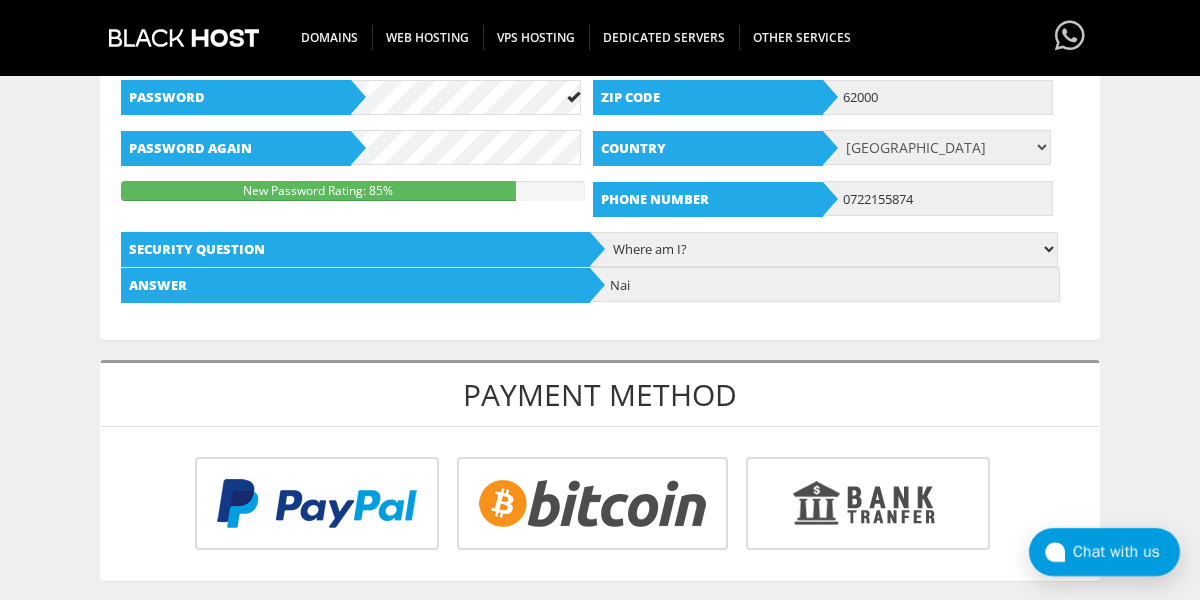 click at bounding box center (314, 507) 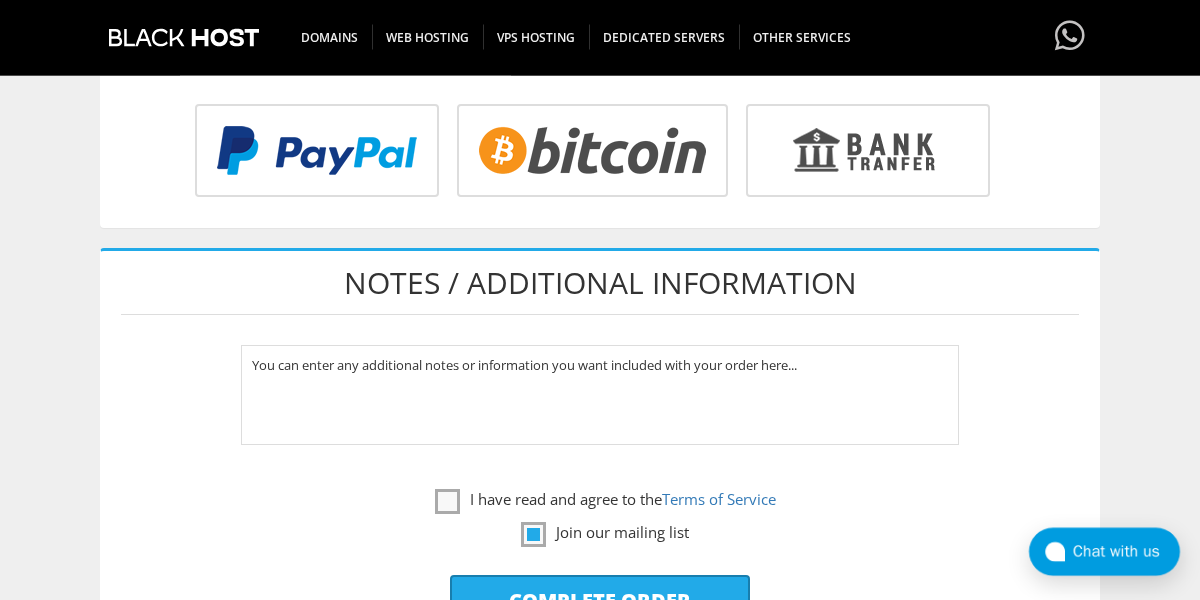 scroll, scrollTop: 804, scrollLeft: 0, axis: vertical 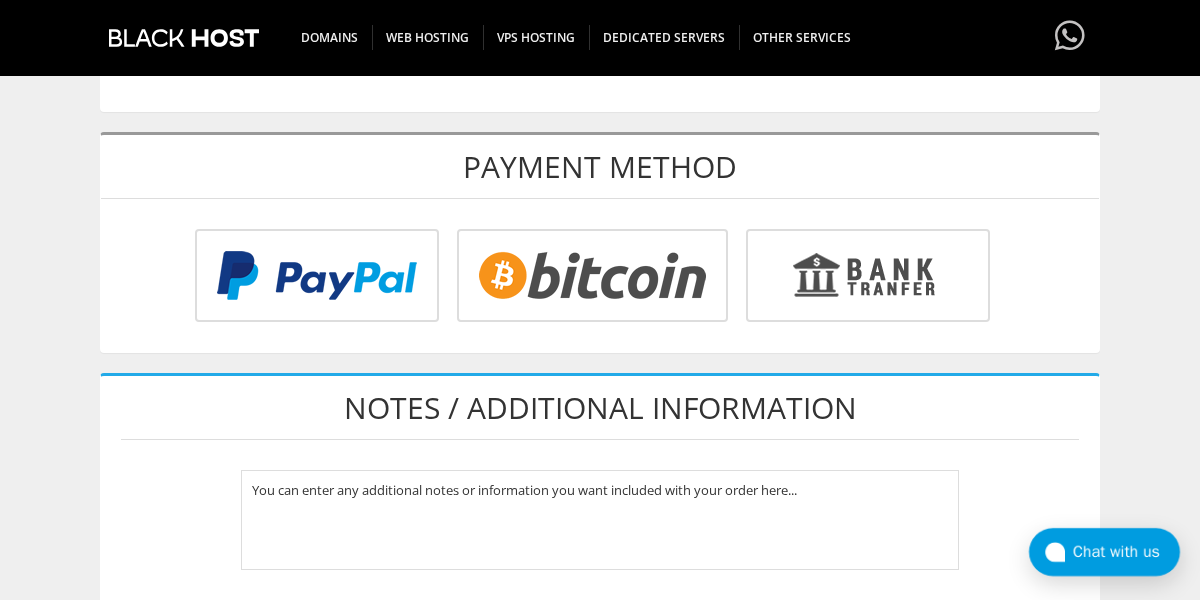 click at bounding box center (314, 279) 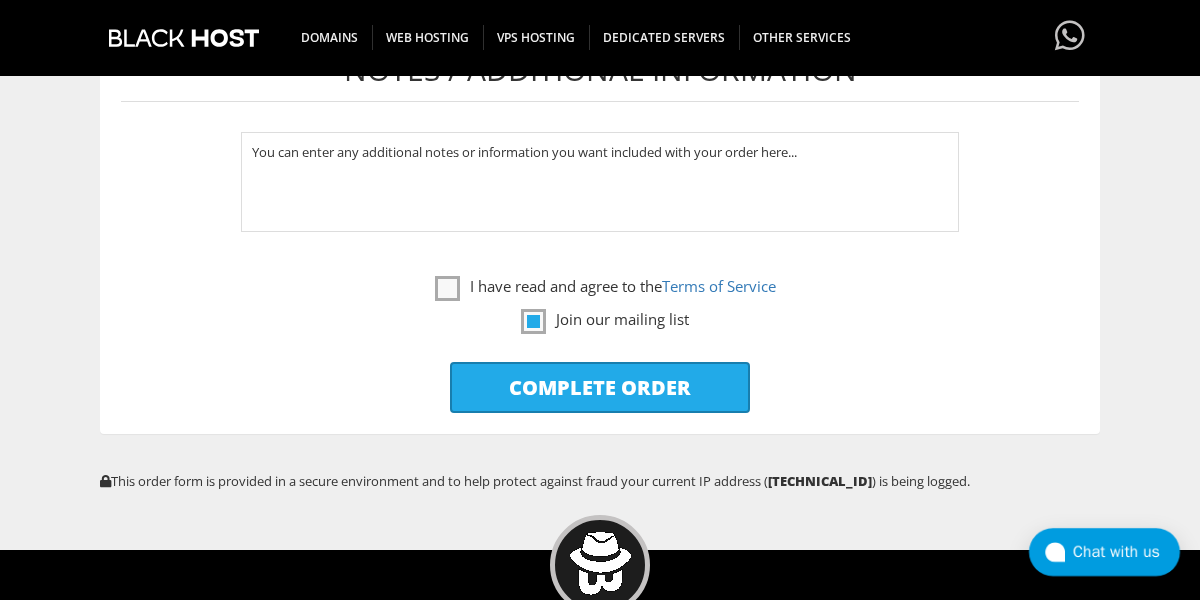 scroll, scrollTop: 1146, scrollLeft: 0, axis: vertical 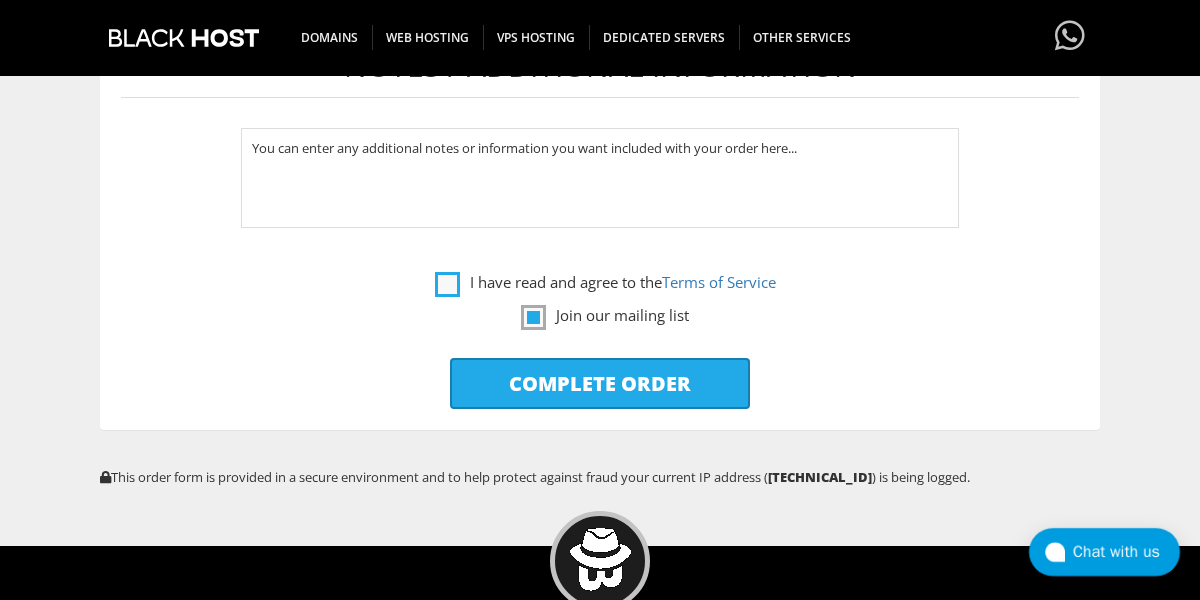 click on "I have read and agree to the  Terms of Service" at bounding box center (605, 282) 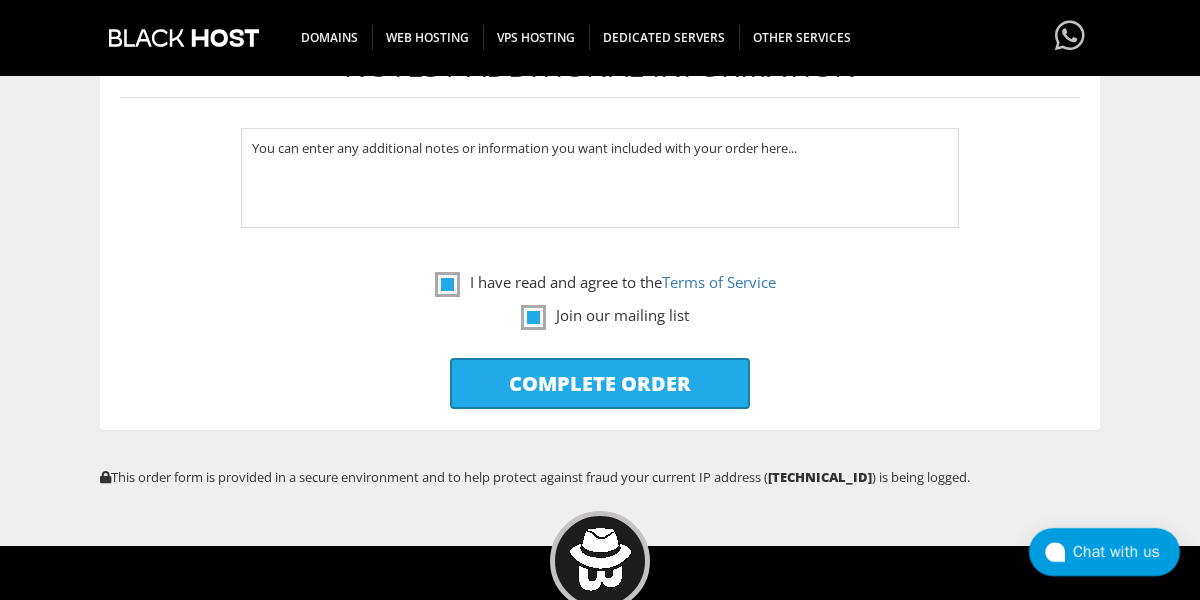 click on "Complete Order" at bounding box center [600, 383] 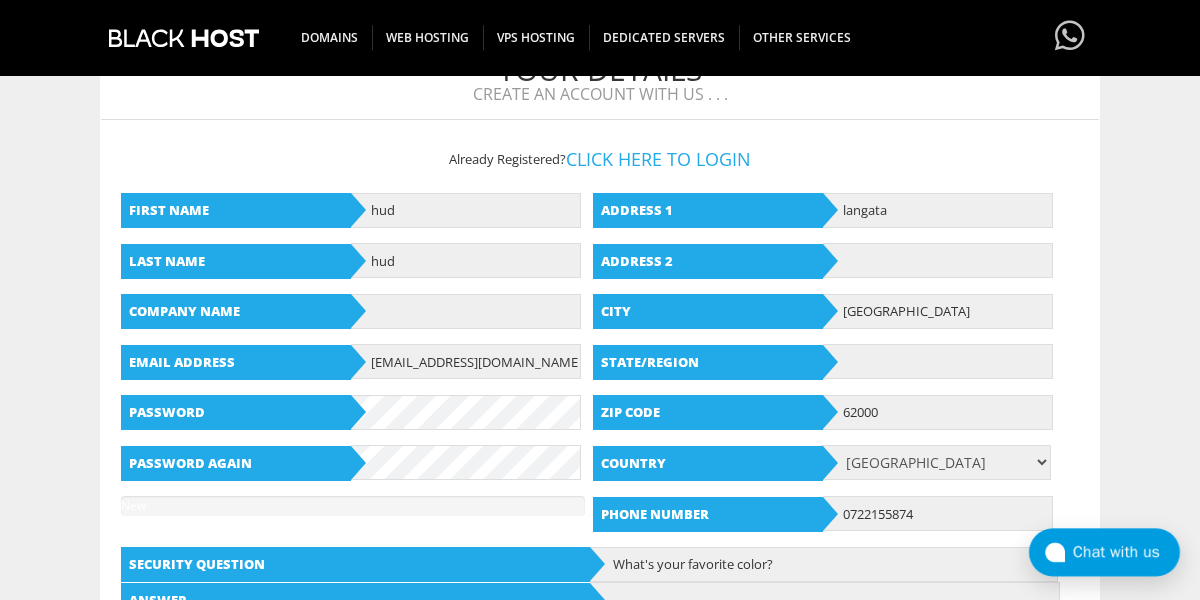 scroll, scrollTop: 456, scrollLeft: 0, axis: vertical 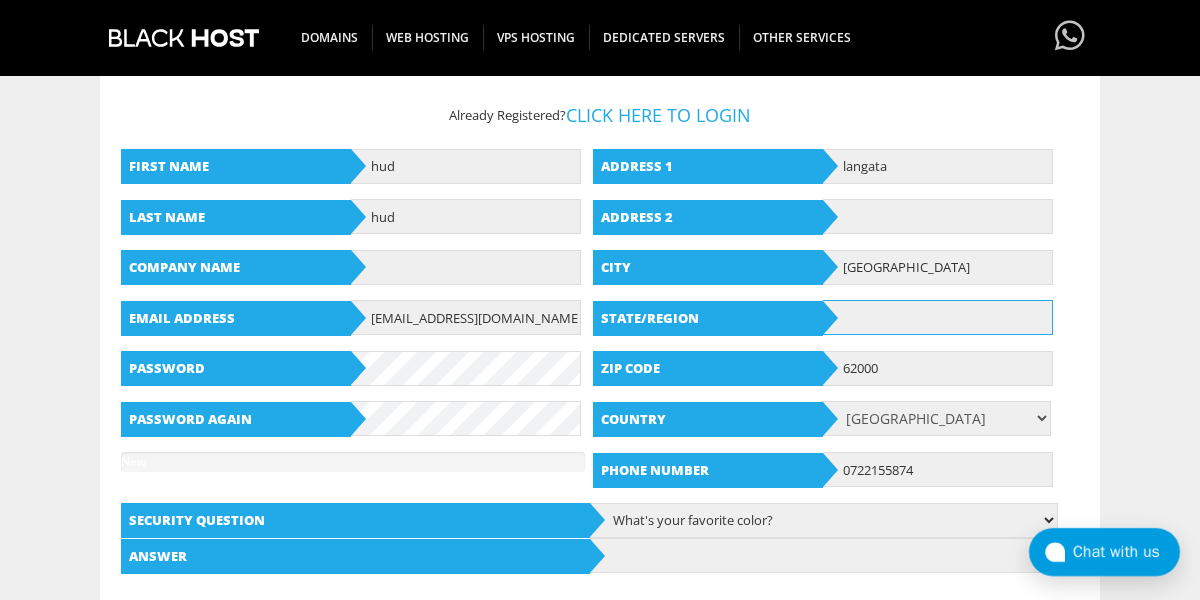click at bounding box center [938, 317] 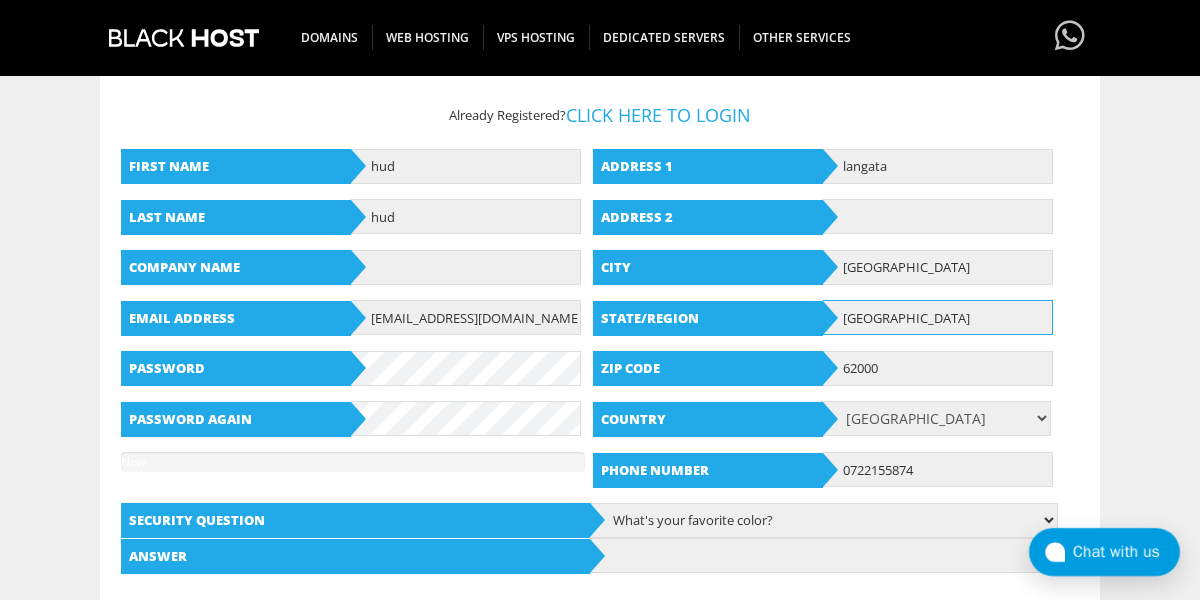 type on "[GEOGRAPHIC_DATA]" 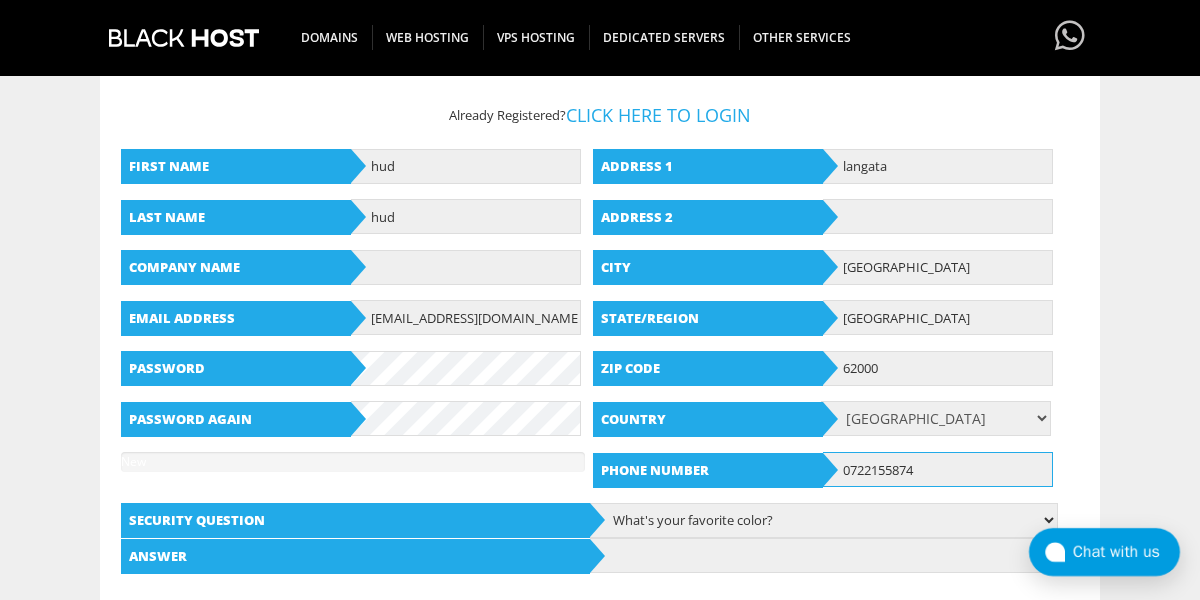 click on "0722155874" at bounding box center [938, 469] 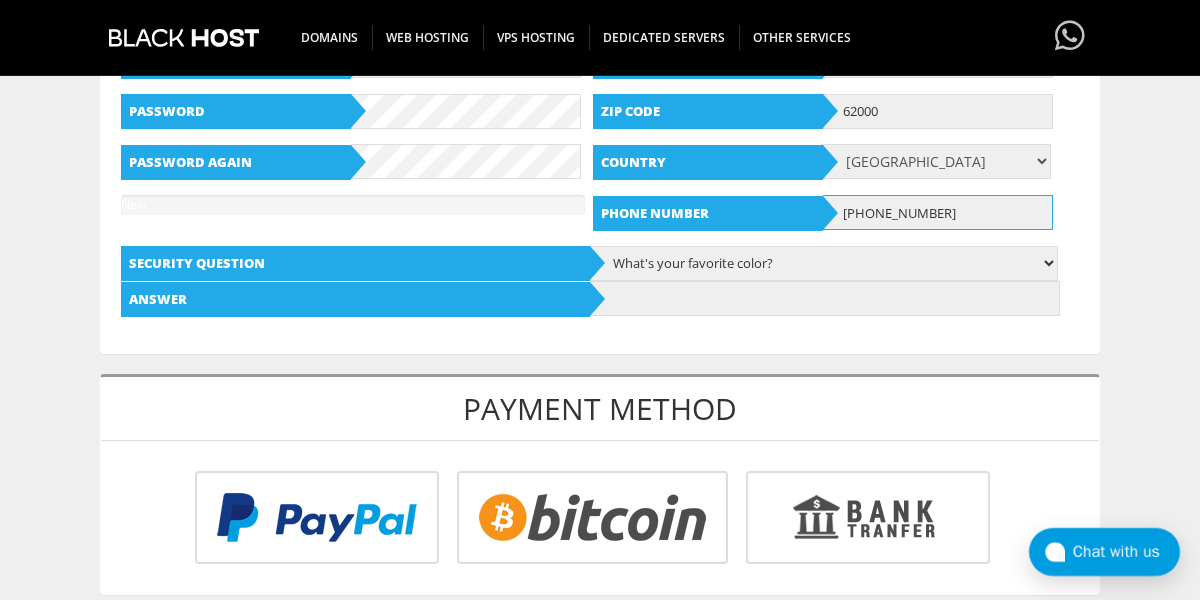 scroll, scrollTop: 684, scrollLeft: 0, axis: vertical 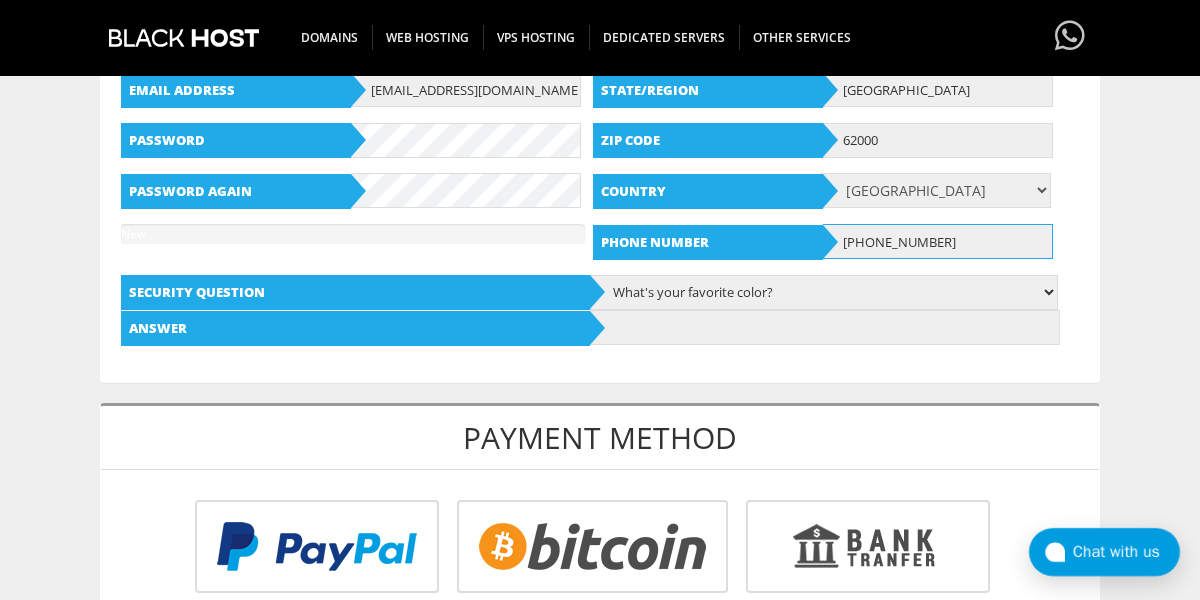 type on "+254722155874" 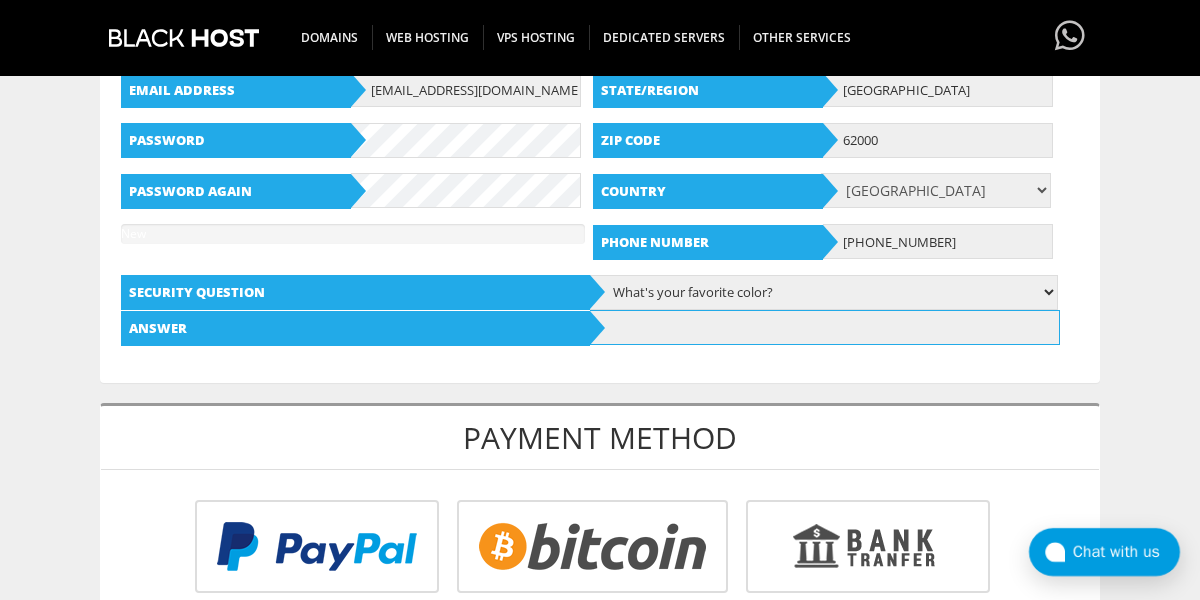 click at bounding box center (824, 327) 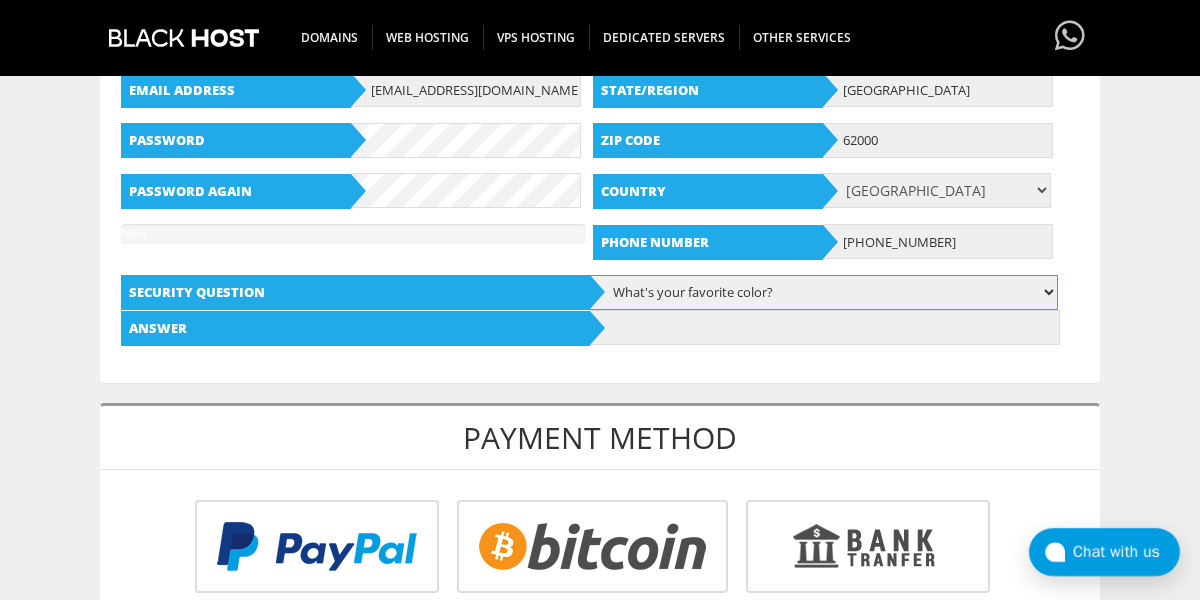 click on "What's your favorite color?
What is the first name of the person you first kissed?
Dave would you like to play chess?
Hash, hash baby?
Where am I?
Who are you?
What is your Secret Question Answer?" at bounding box center [822, 292] 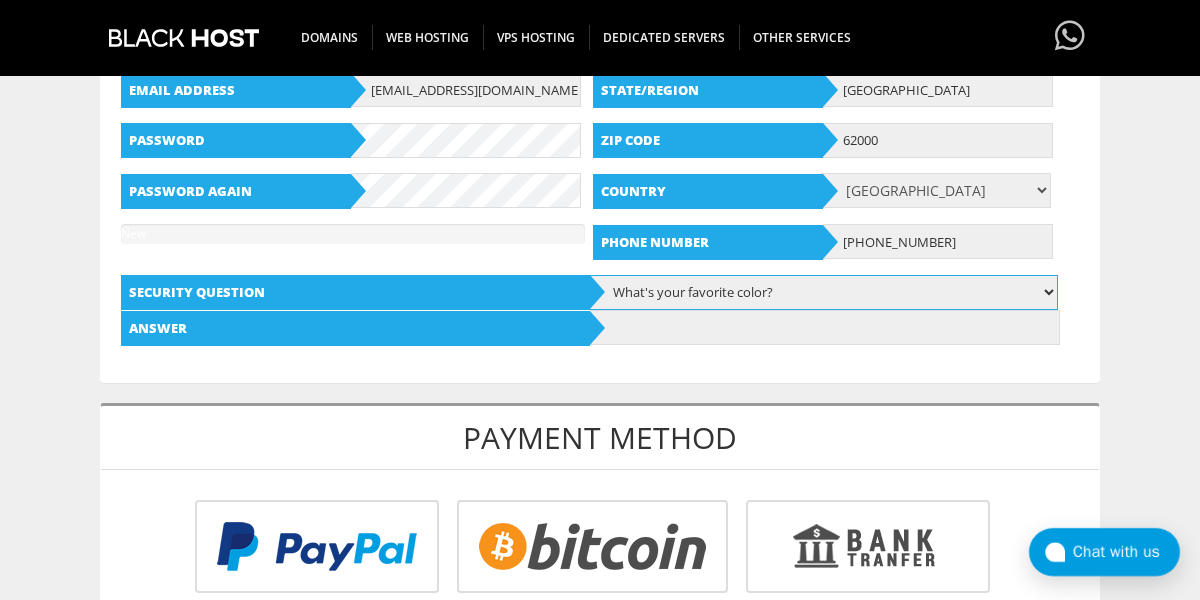 click on "Hash, hash baby?" at bounding box center (0, 0) 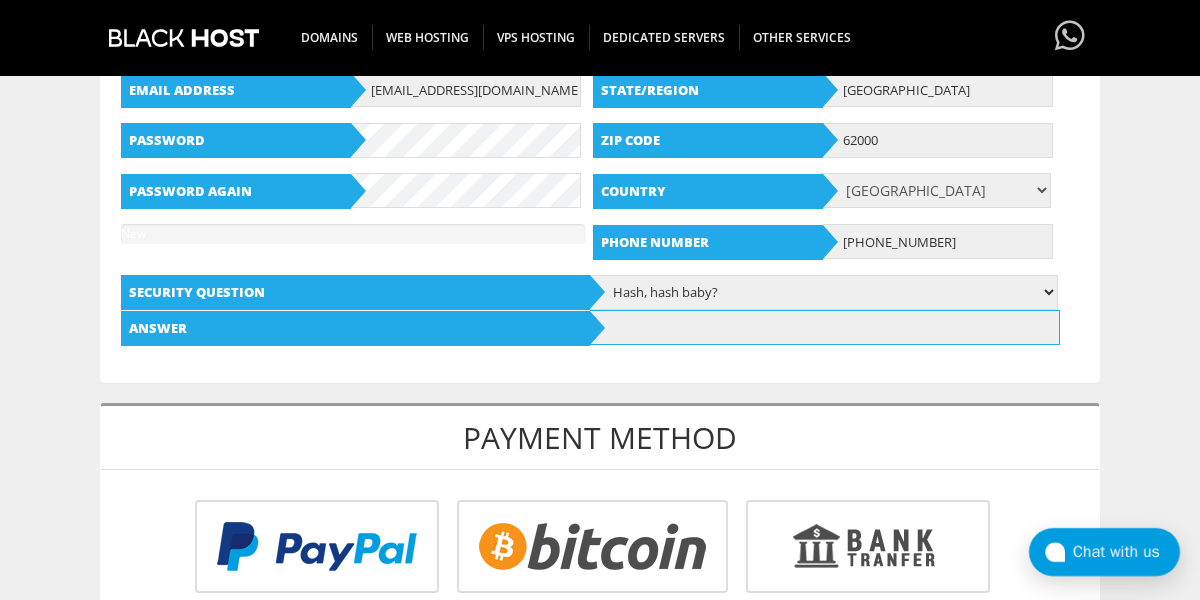 click at bounding box center [824, 327] 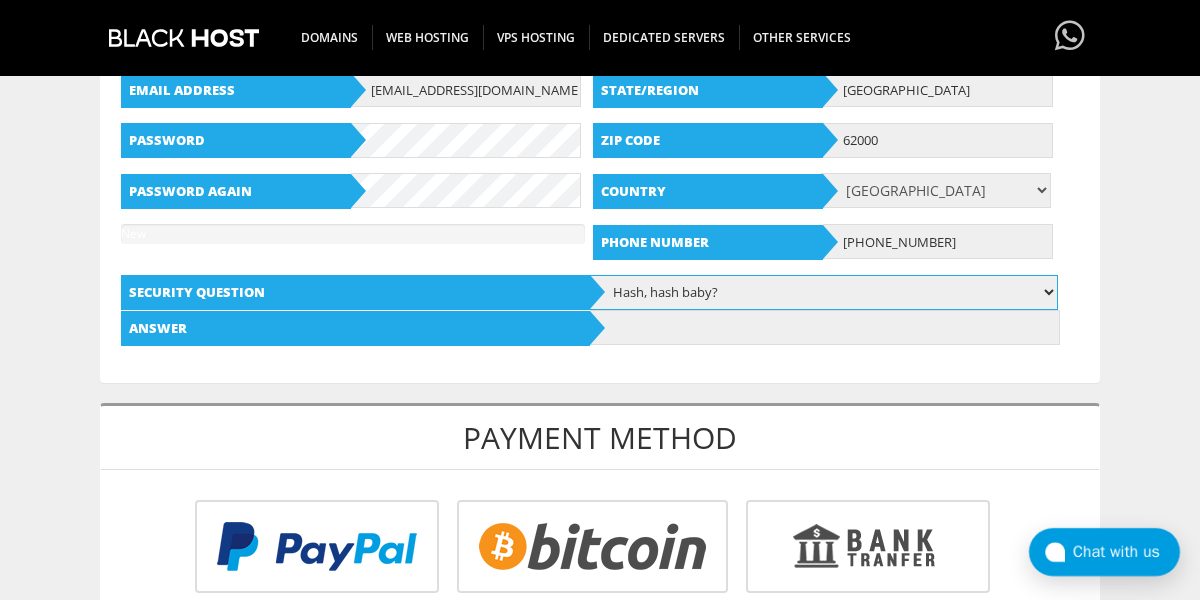 click on "What's your favorite color?
What is the first name of the person you first kissed?
Dave would you like to play chess?
Hash, hash baby?
Where am I?
Who are you?
What is your Secret Question Answer?" at bounding box center (822, 292) 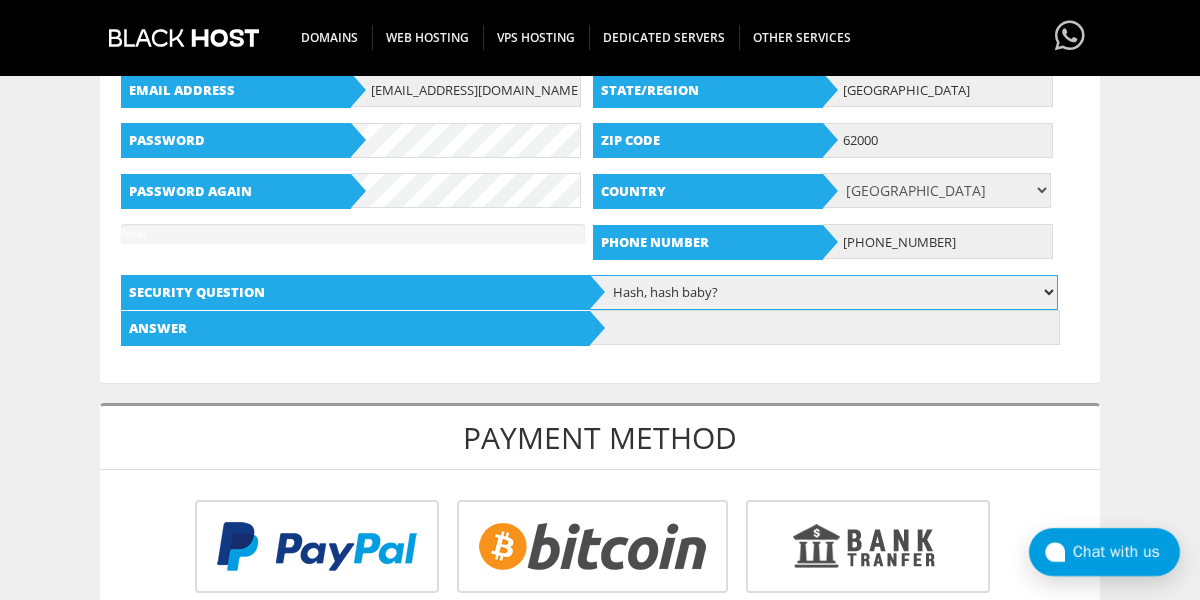 select on "2" 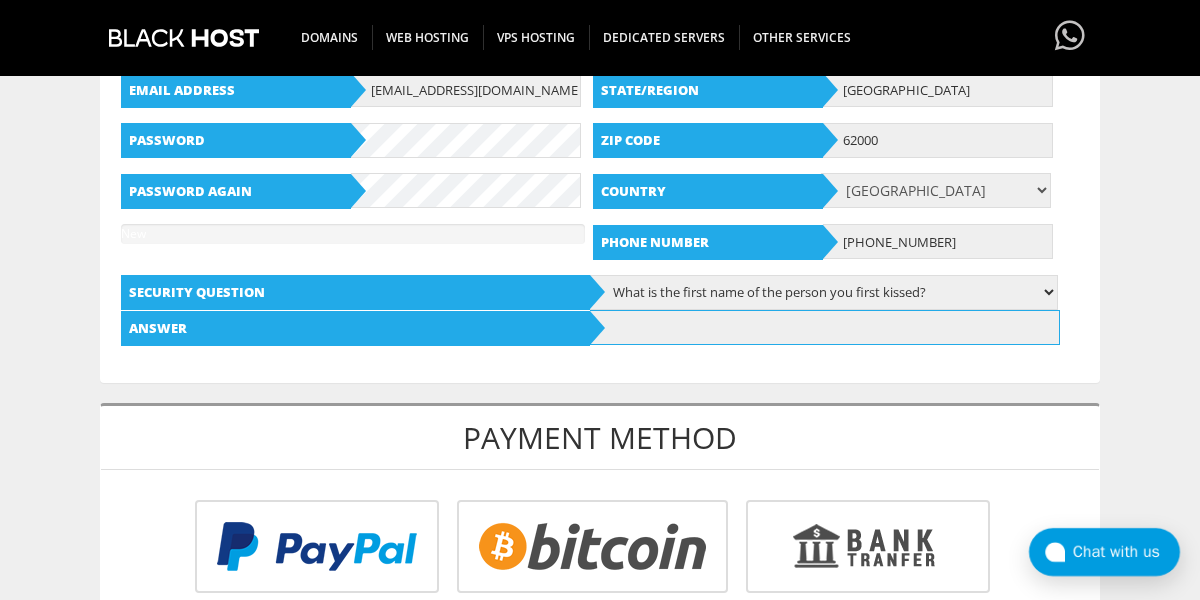 click at bounding box center [824, 327] 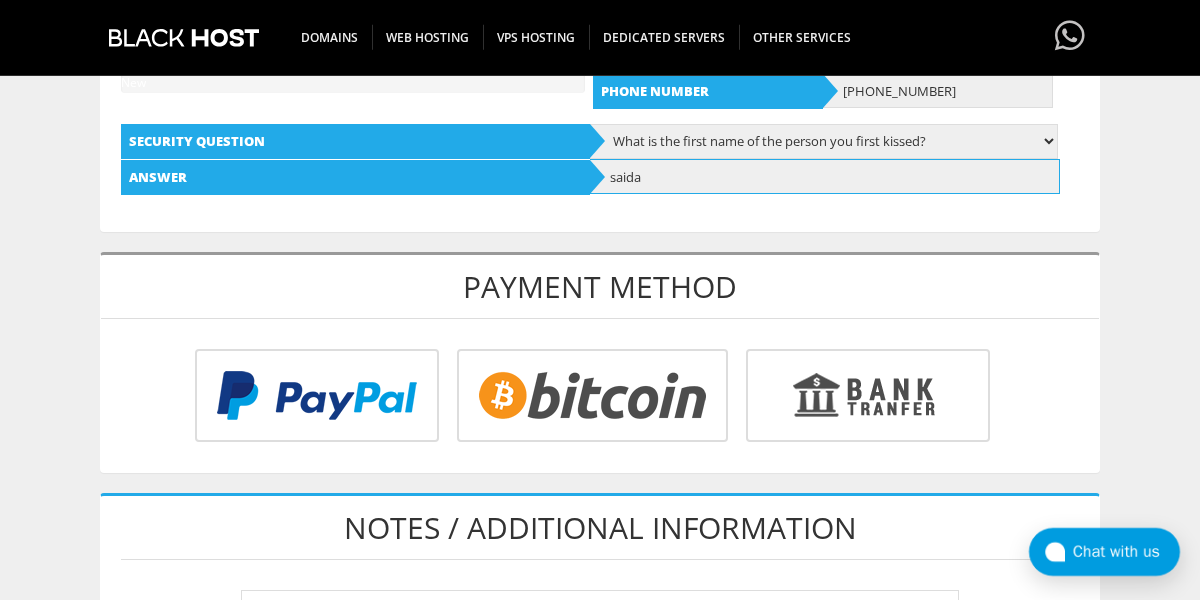 scroll, scrollTop: 912, scrollLeft: 0, axis: vertical 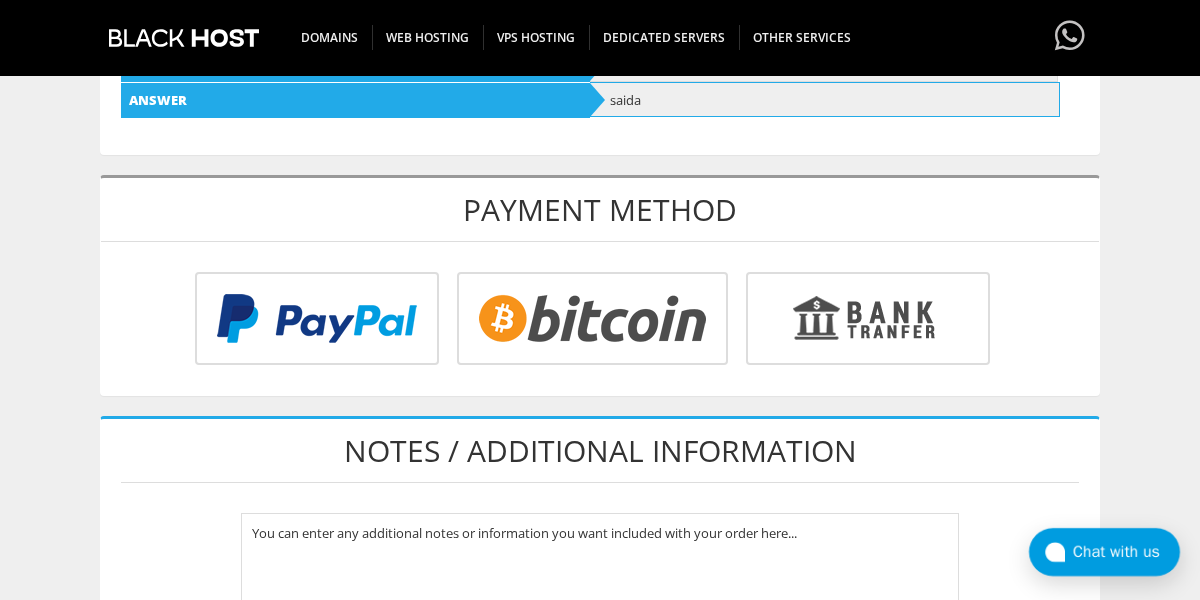 type on "saida" 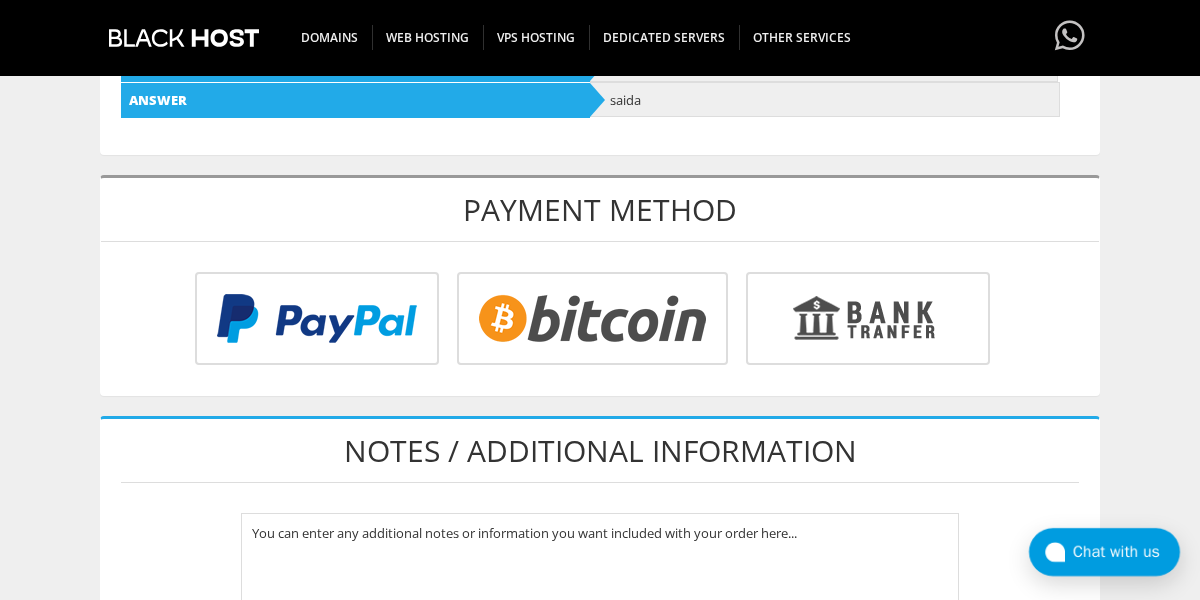 click at bounding box center (314, 322) 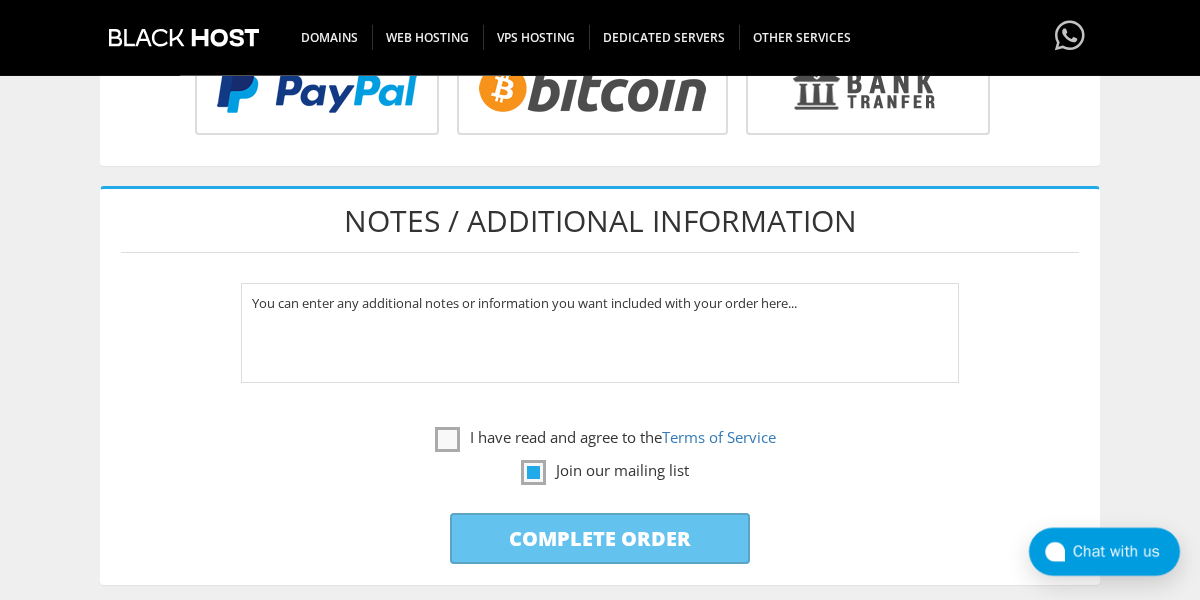 scroll, scrollTop: 1069, scrollLeft: 0, axis: vertical 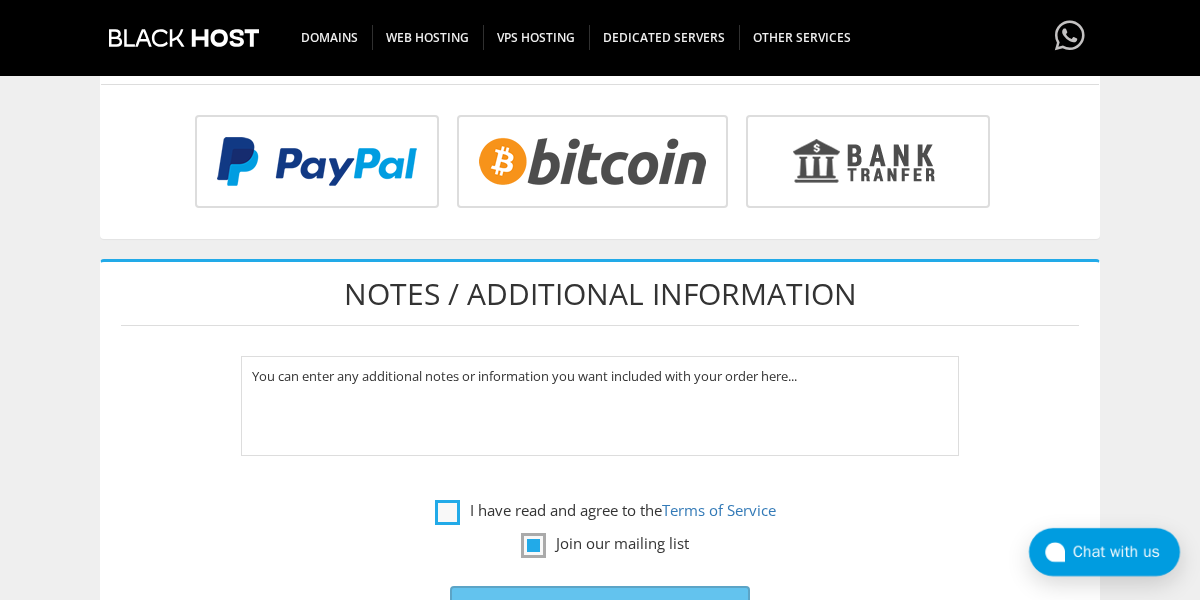 click on "I have read and agree to the  Terms of Service" at bounding box center (605, 510) 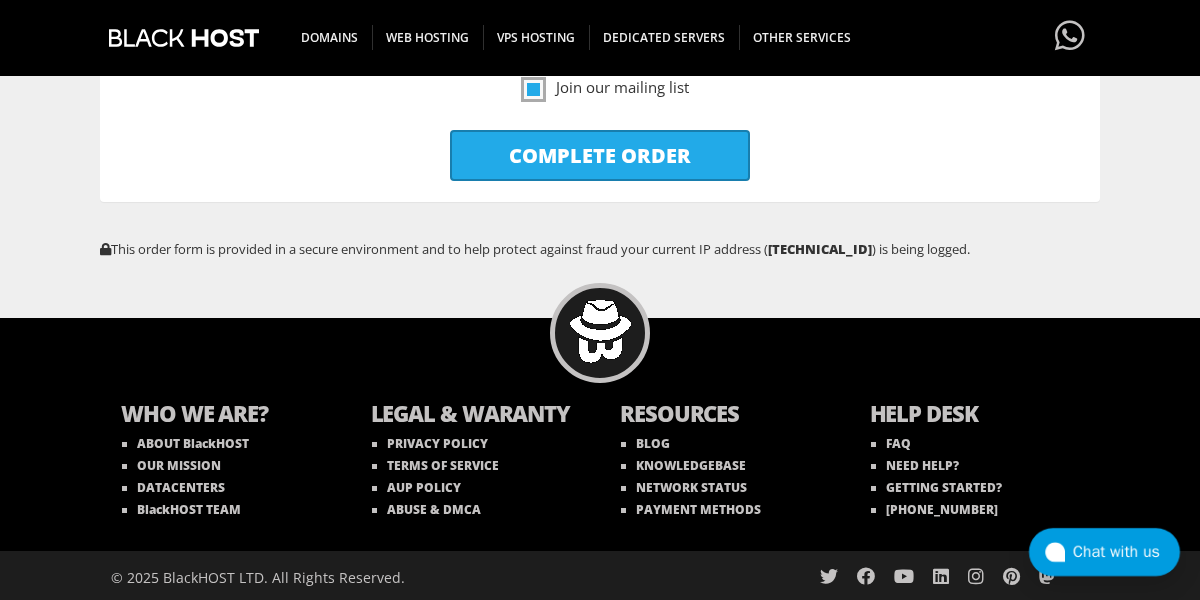 scroll, scrollTop: 1411, scrollLeft: 0, axis: vertical 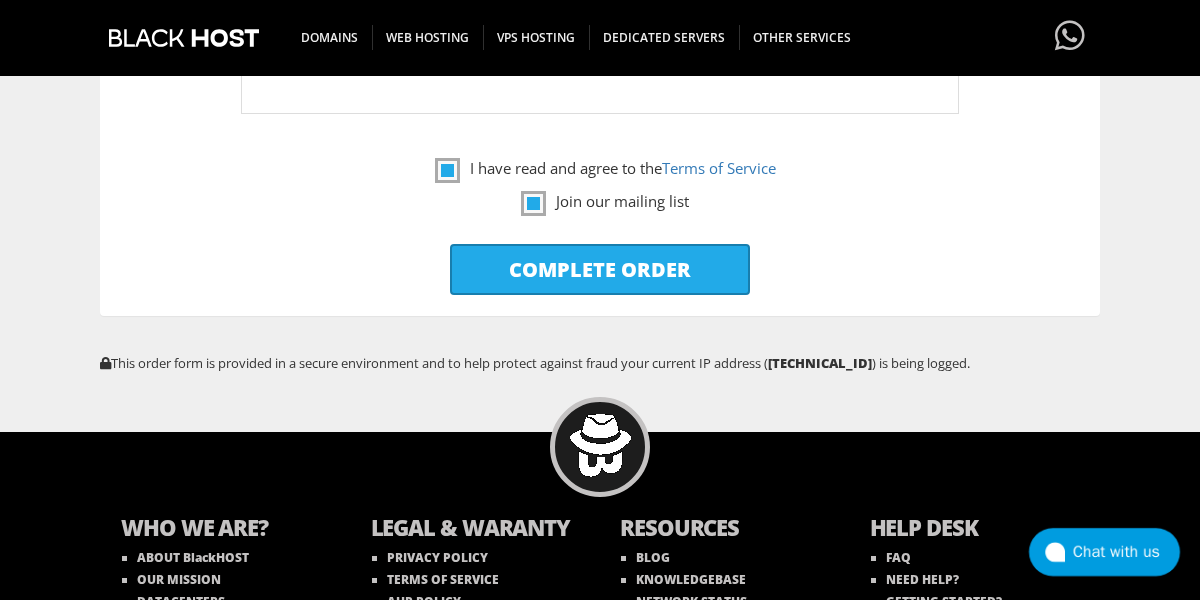 click on "Complete Order" at bounding box center [600, 269] 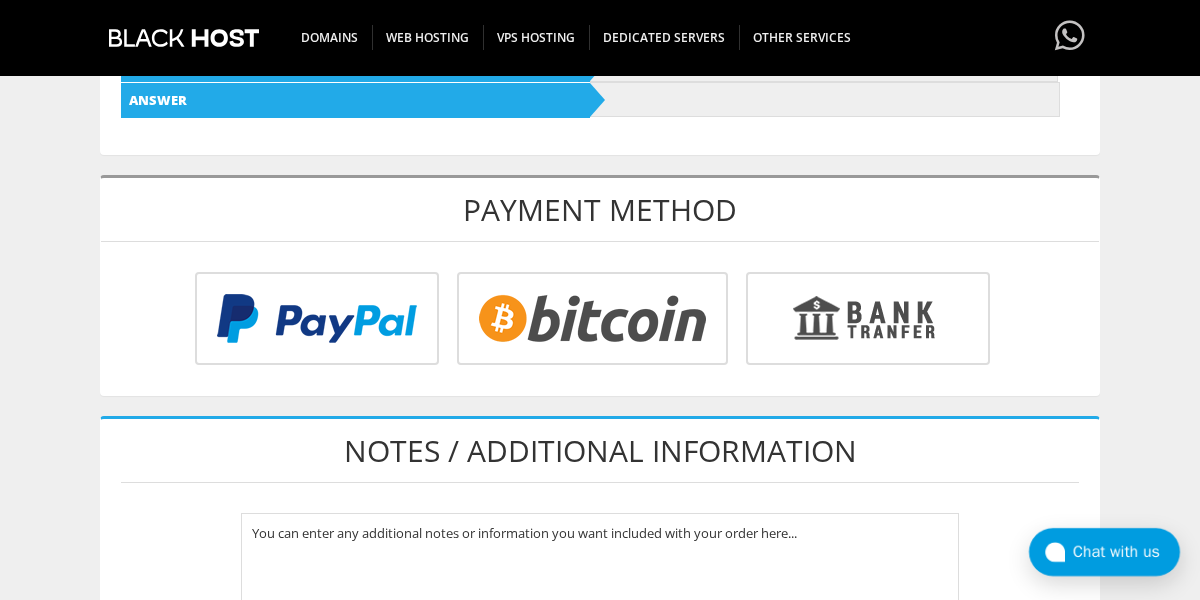 scroll, scrollTop: 684, scrollLeft: 0, axis: vertical 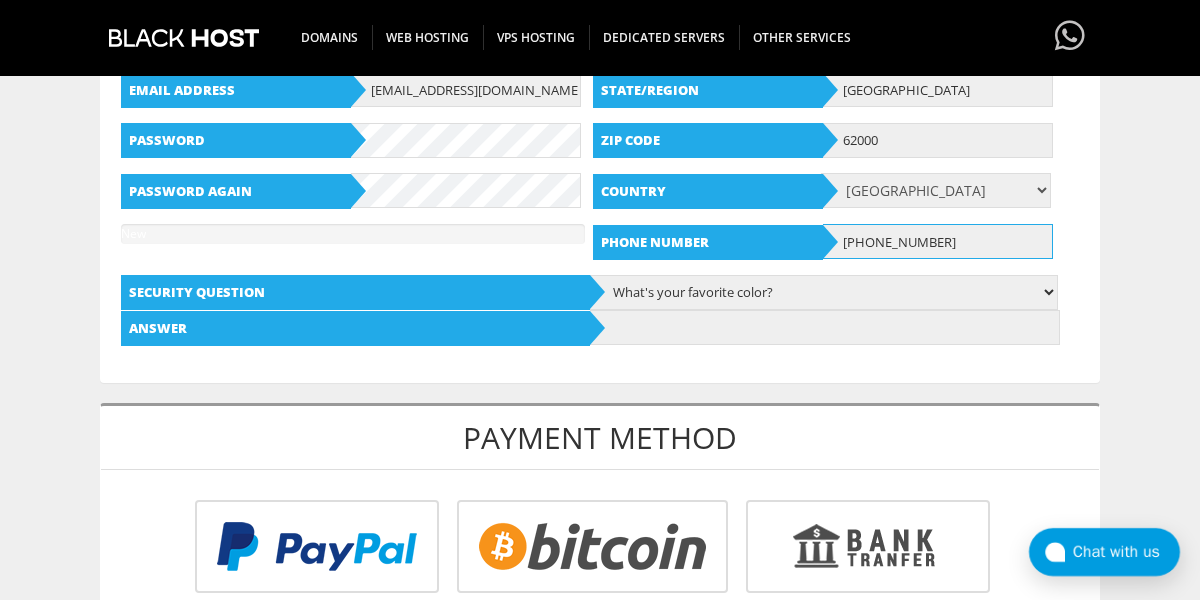 click on "[PHONE_NUMBER]" at bounding box center (938, 241) 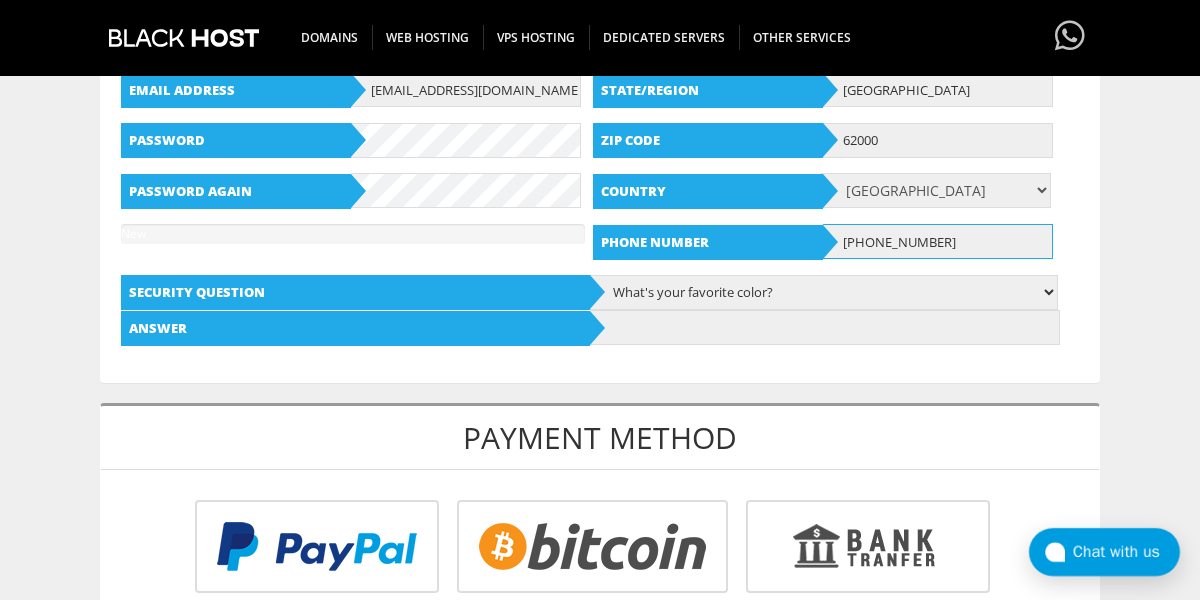 click on "[PHONE_NUMBER]" at bounding box center [938, 241] 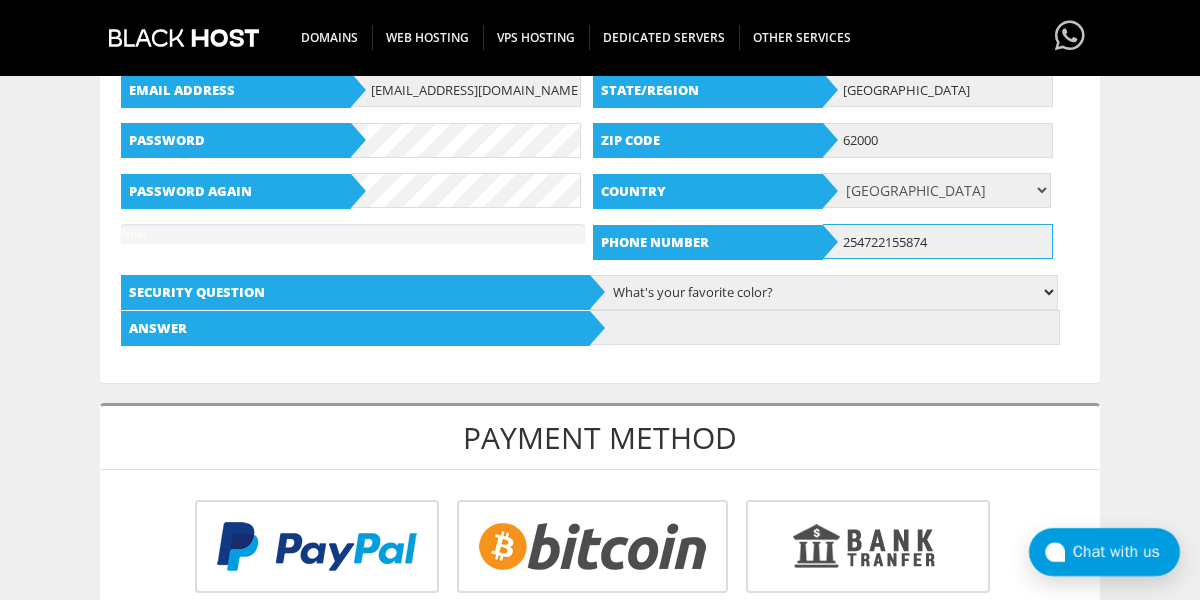 type on "254722155874" 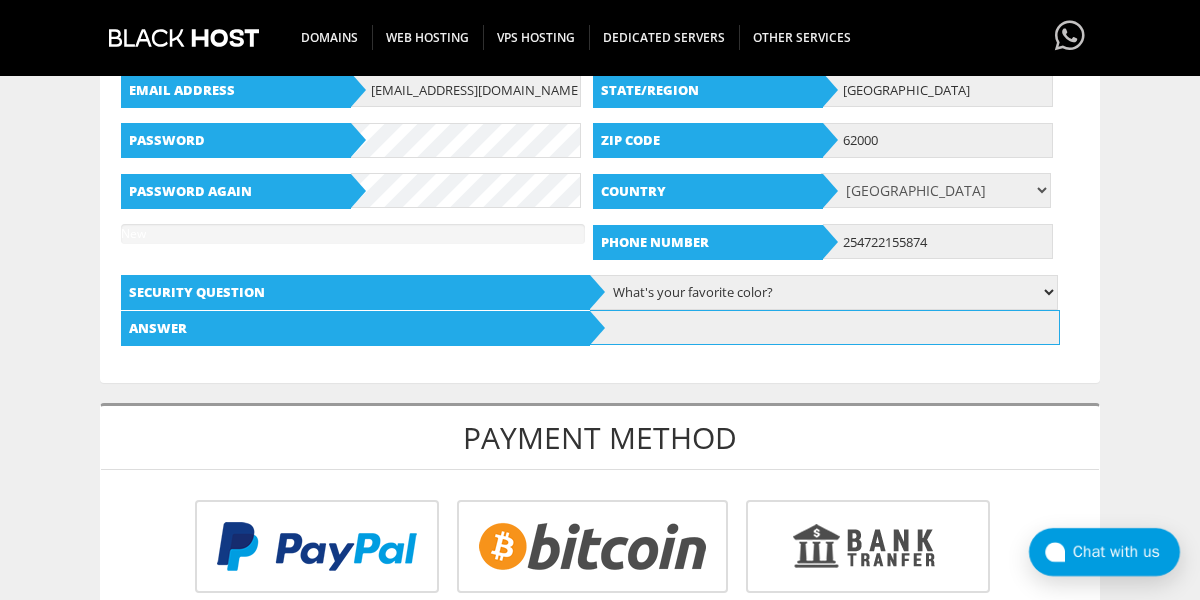 click at bounding box center [824, 327] 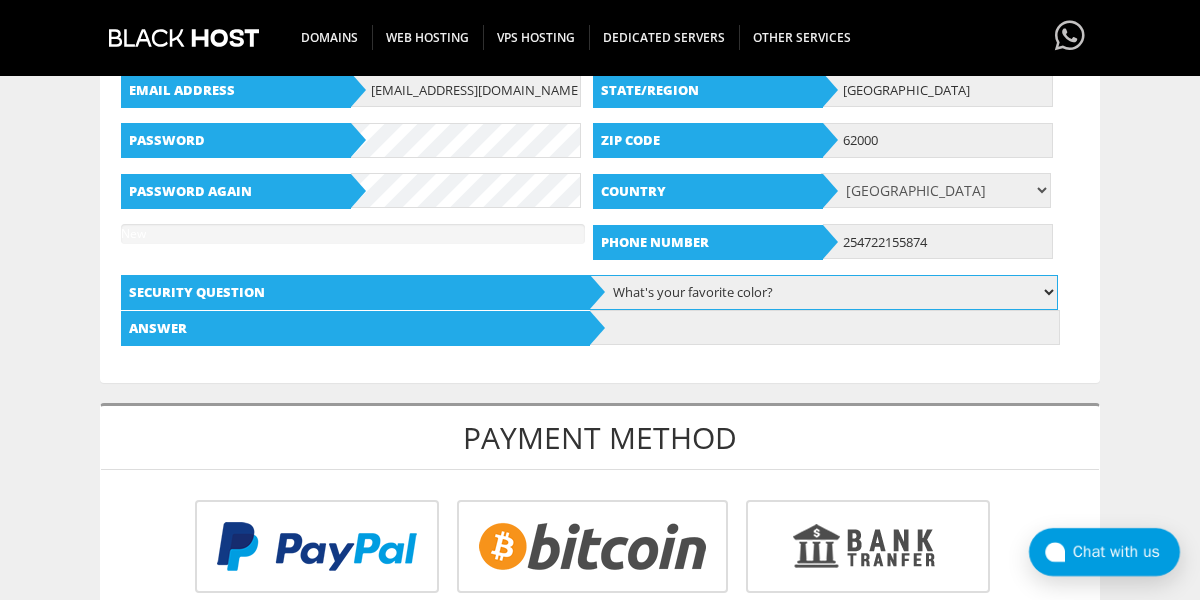 click on "What's your favorite color?
What is the first name of the person you first kissed?
Dave would you like to play chess?
Hash, hash baby?
Where am I?
Who are you?
What is your Secret Question Answer?" at bounding box center (822, 292) 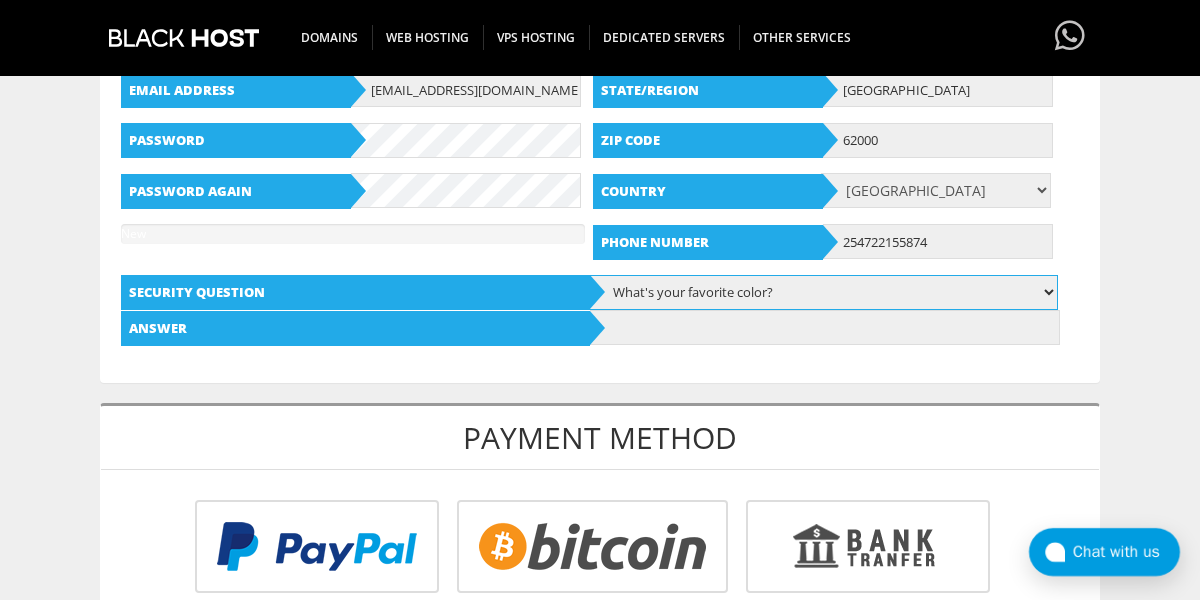 select on "2" 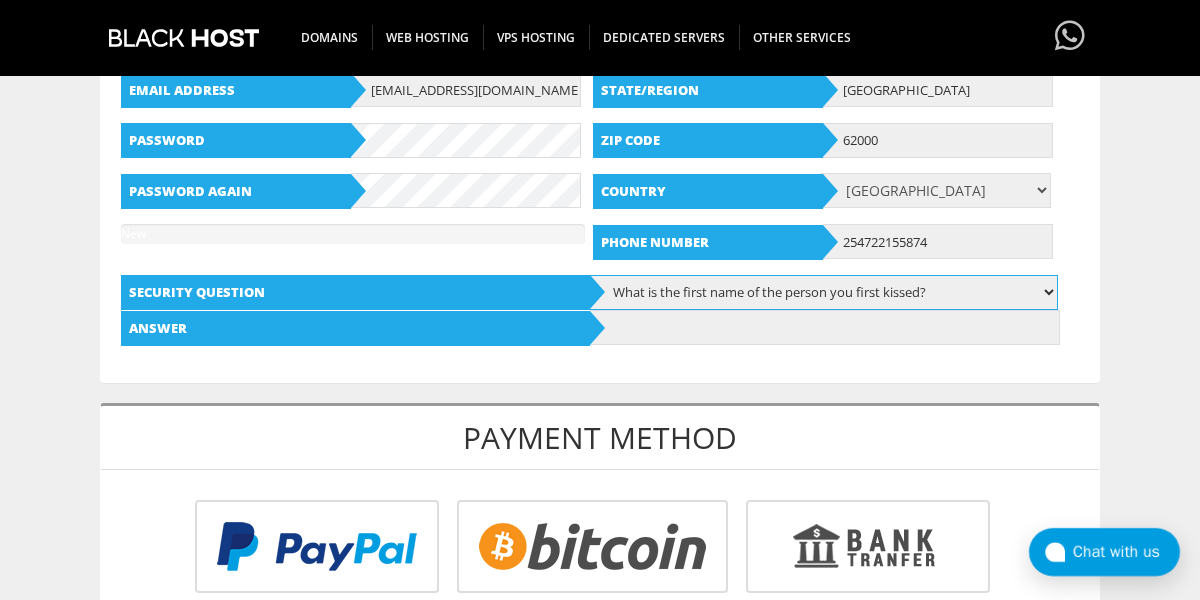 click on "What is the first name of the person you first kissed?" at bounding box center (0, 0) 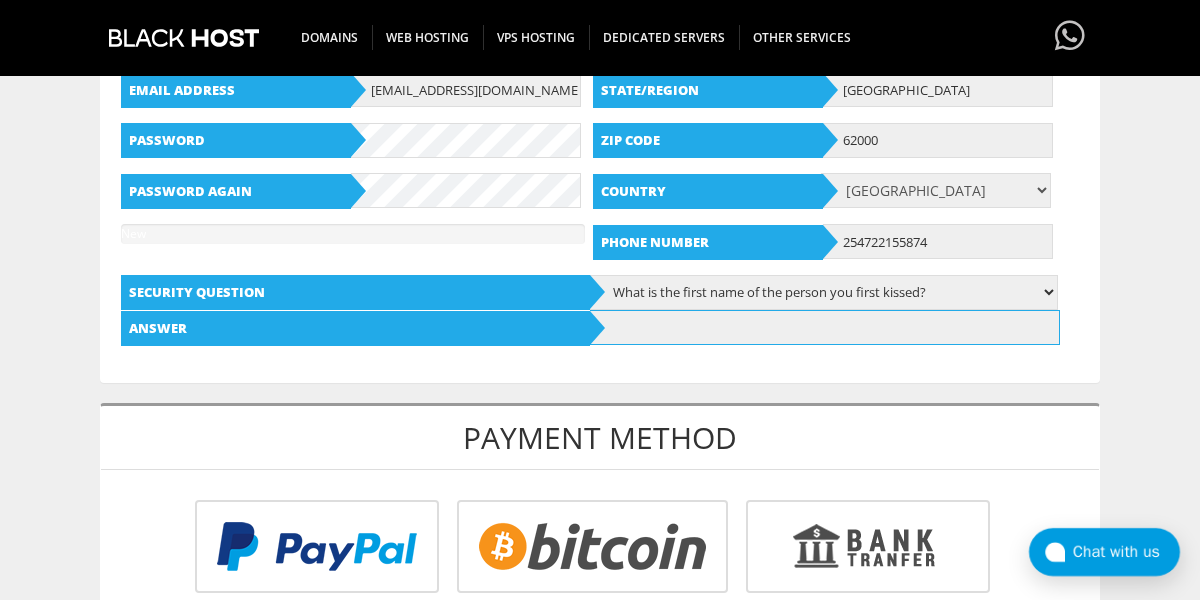 click at bounding box center (824, 327) 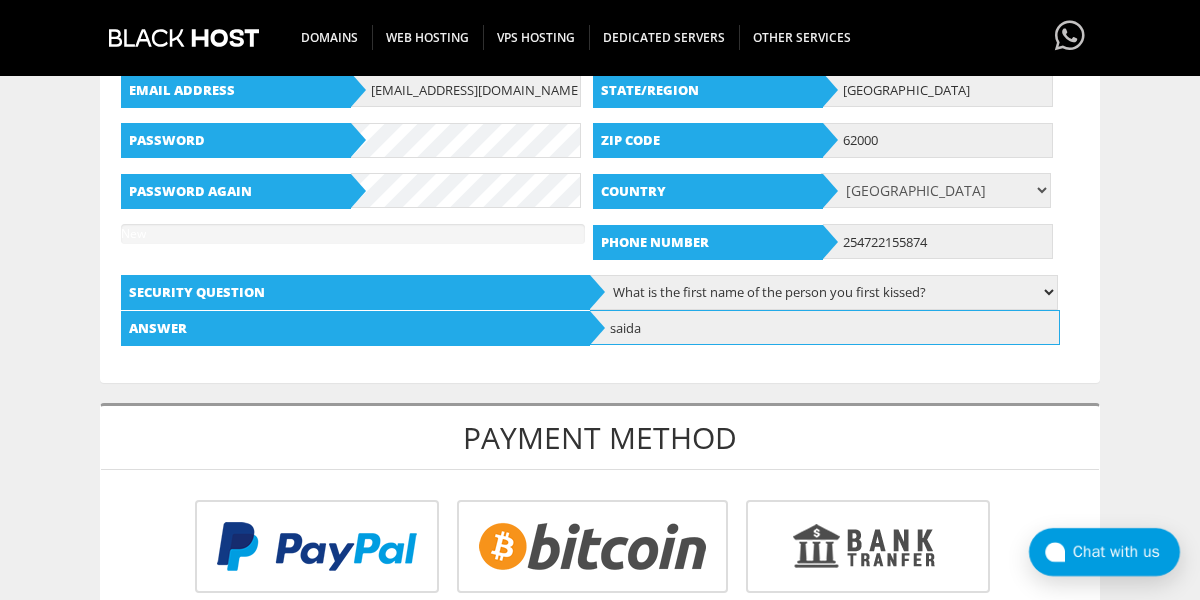 scroll, scrollTop: 798, scrollLeft: 0, axis: vertical 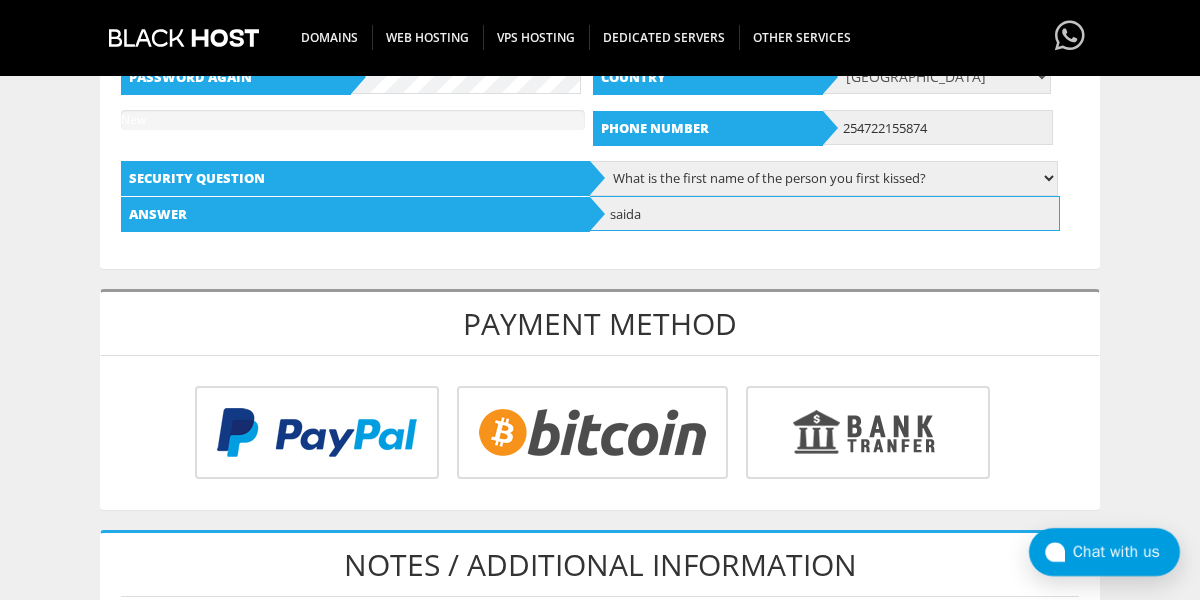 type on "saida" 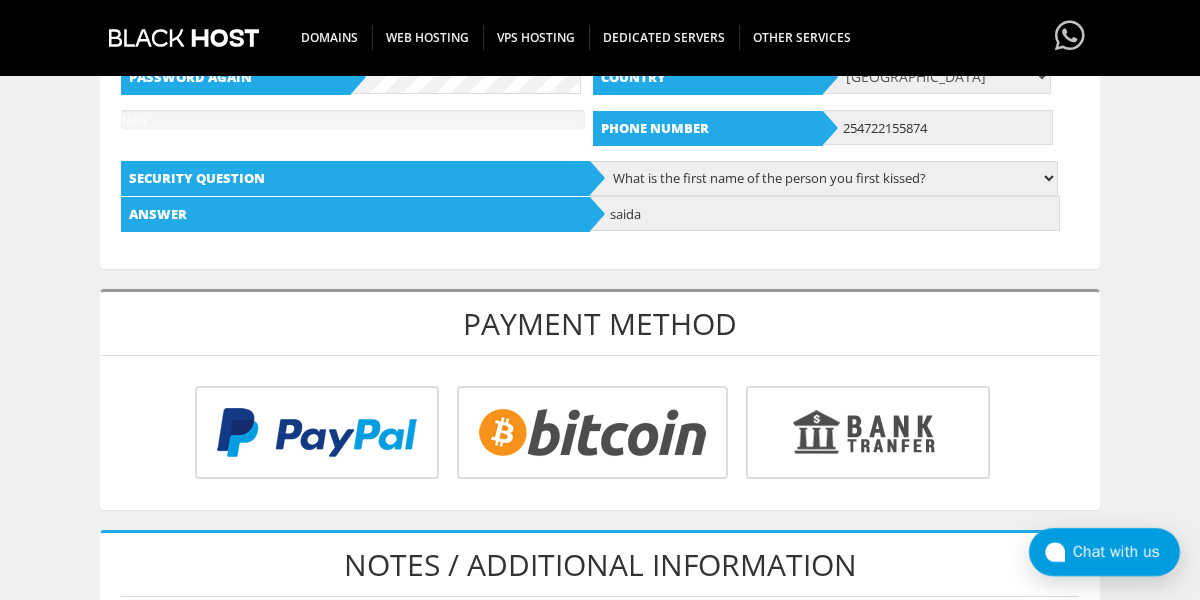 click at bounding box center (314, 436) 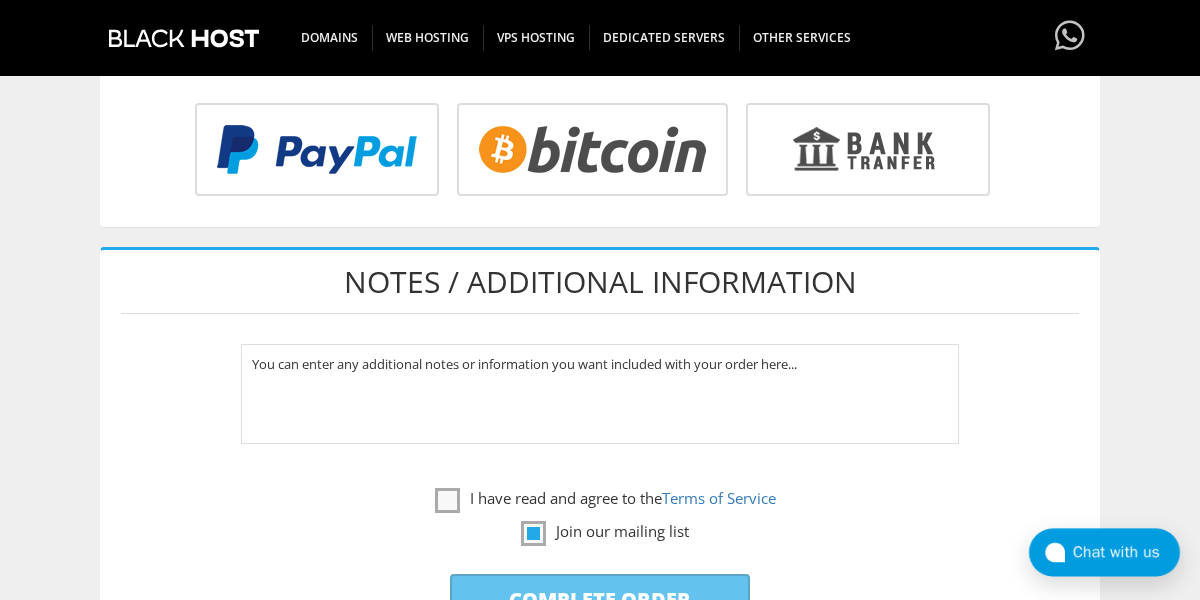 scroll, scrollTop: 1069, scrollLeft: 0, axis: vertical 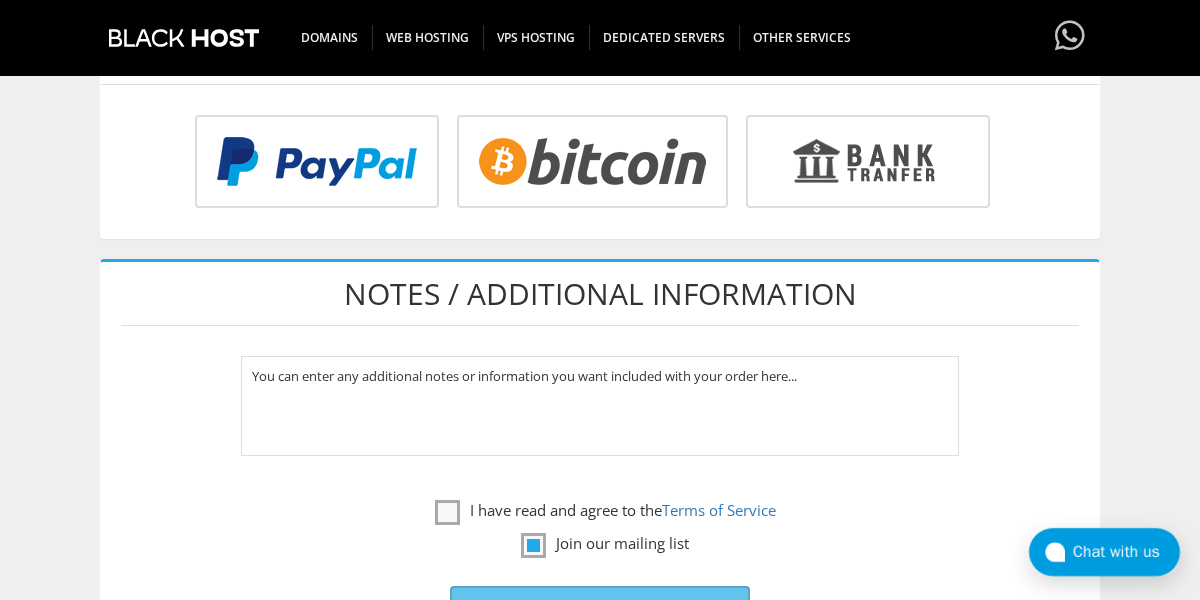 click at bounding box center (314, 165) 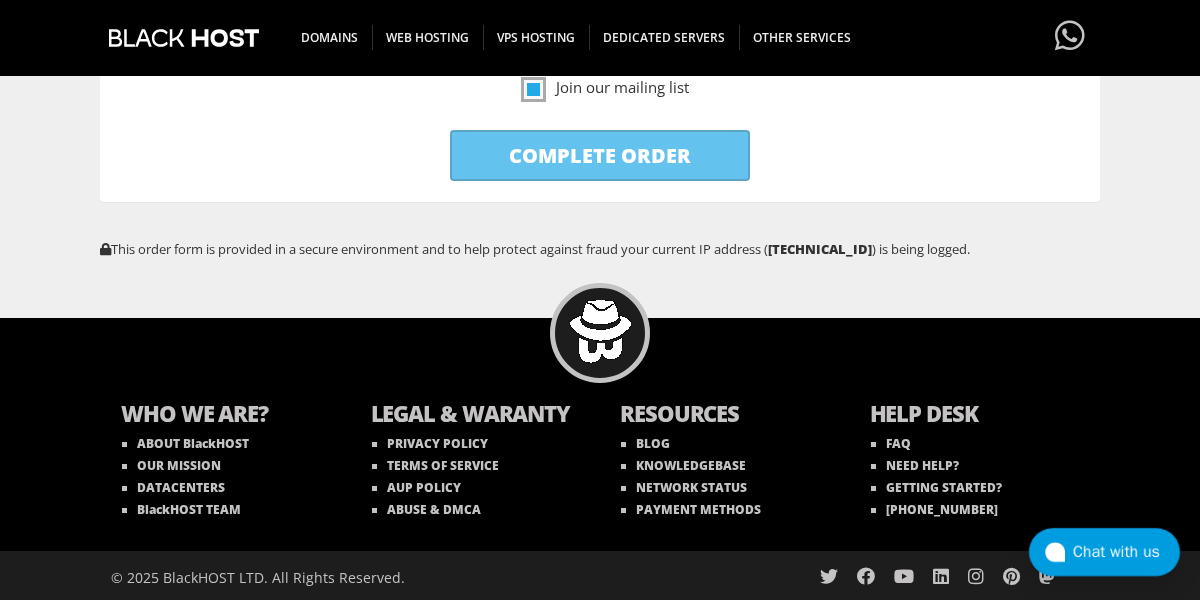 scroll, scrollTop: 1411, scrollLeft: 0, axis: vertical 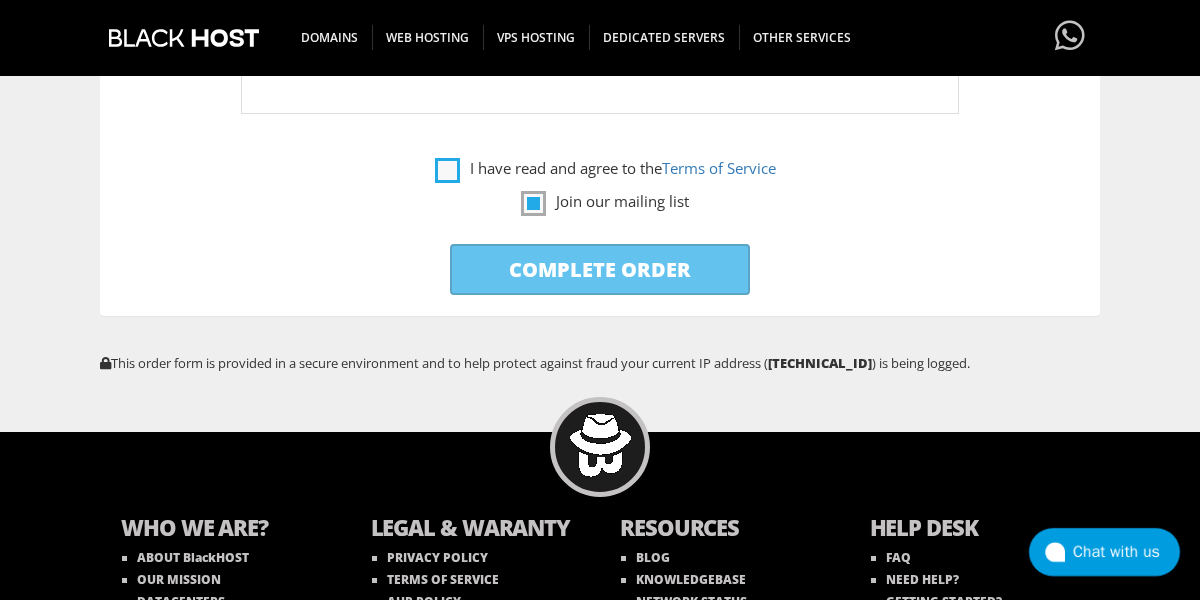 click on "I have read and agree to the  Terms of Service" at bounding box center (605, 168) 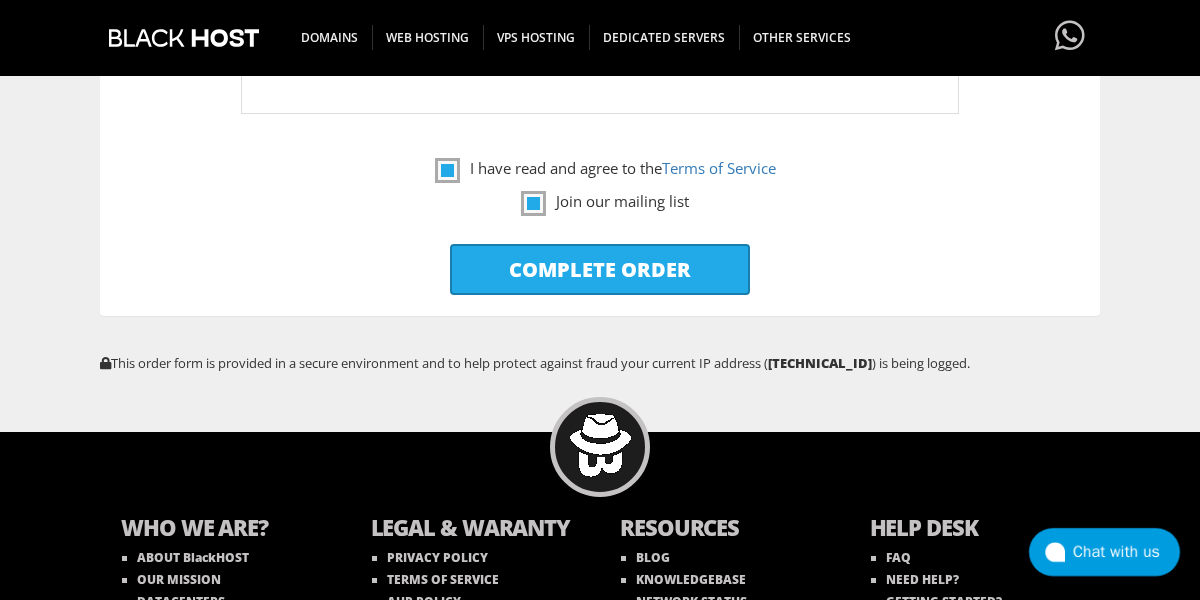 click on "Complete Order" at bounding box center [600, 269] 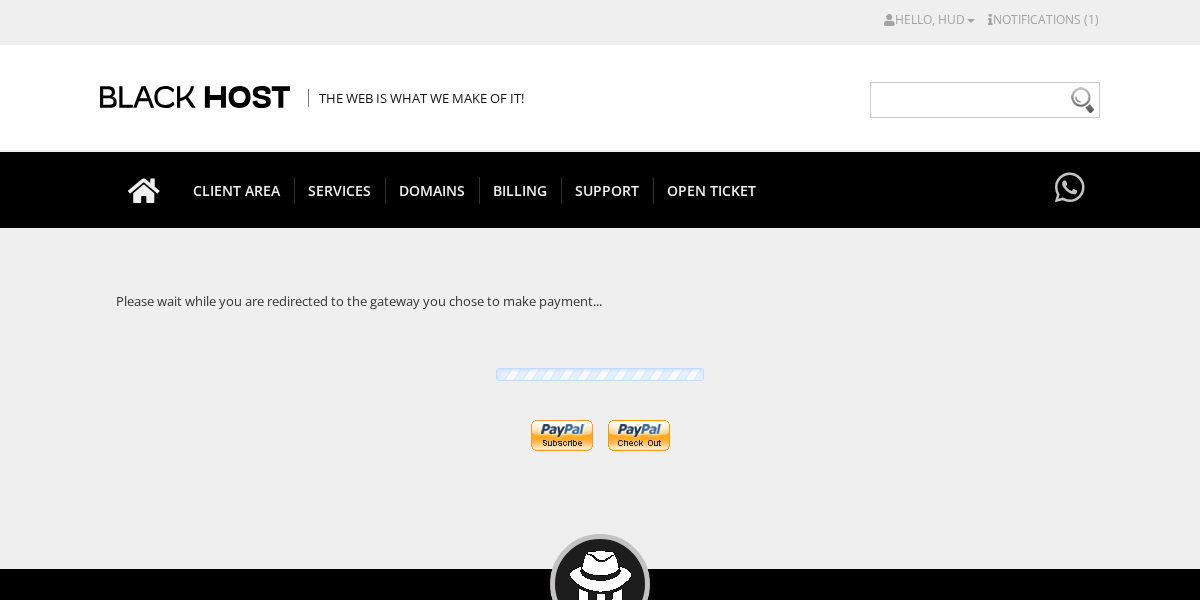 scroll, scrollTop: 0, scrollLeft: 0, axis: both 